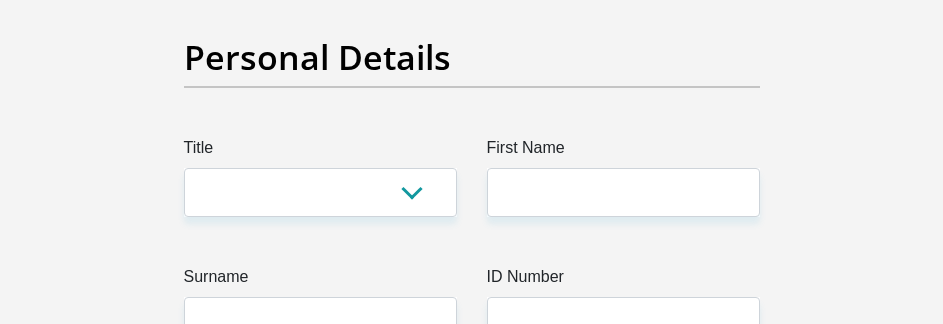 scroll, scrollTop: 300, scrollLeft: 0, axis: vertical 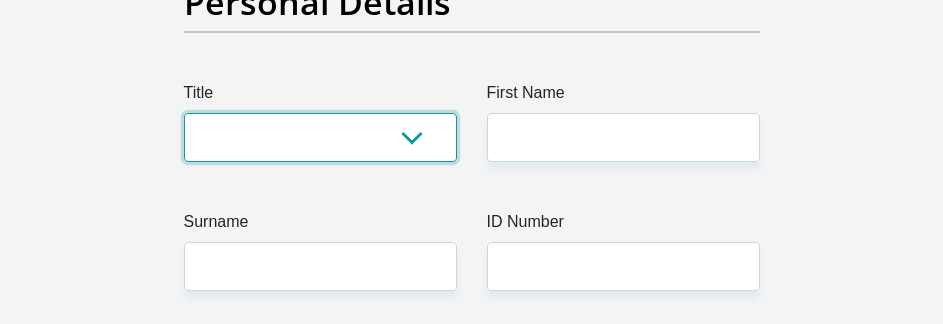 click on "Mr
Ms
Mrs
Dr
Other" at bounding box center [320, 137] 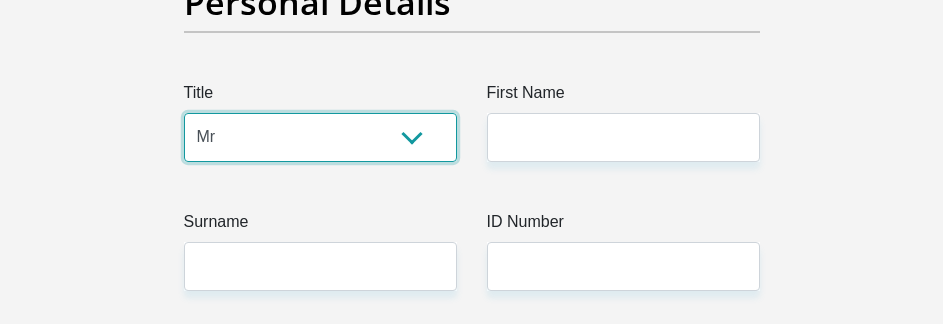 click on "Mr
Ms
Mrs
Dr
Other" at bounding box center [320, 137] 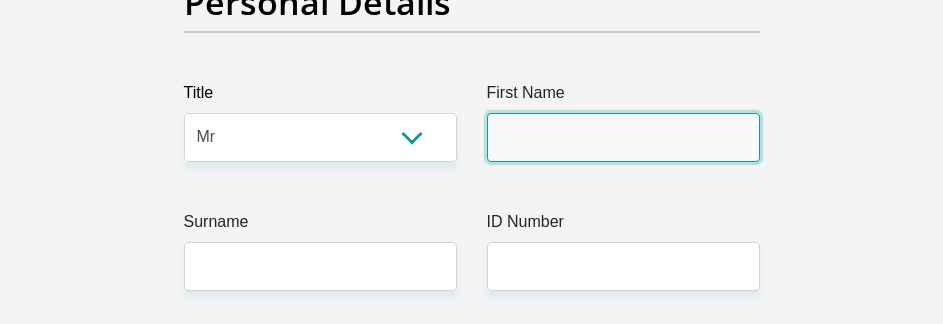 click on "First Name" at bounding box center (623, 137) 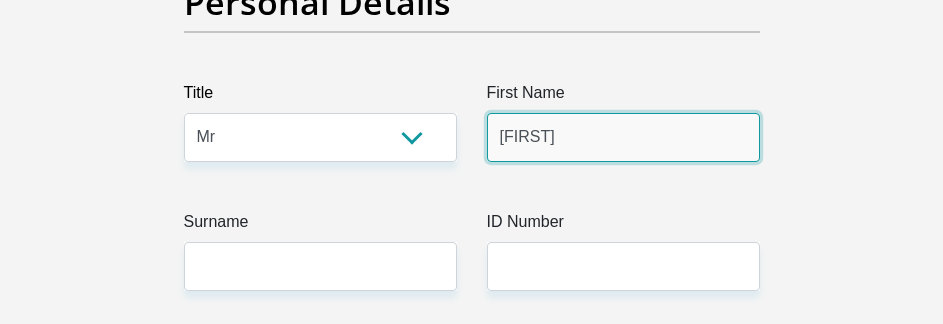 type on "[LAST]" 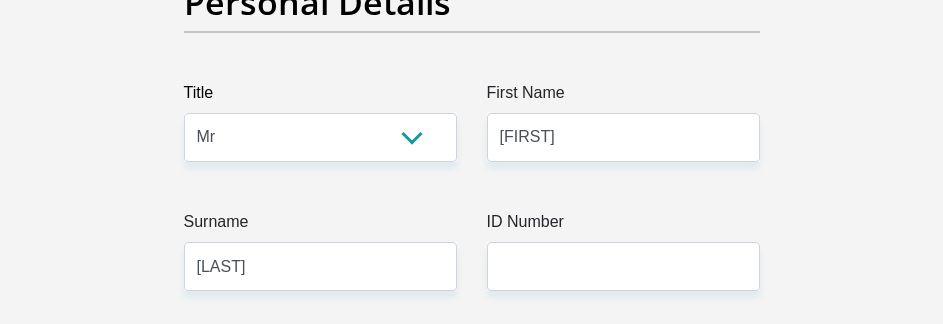 type on "[PHONE]" 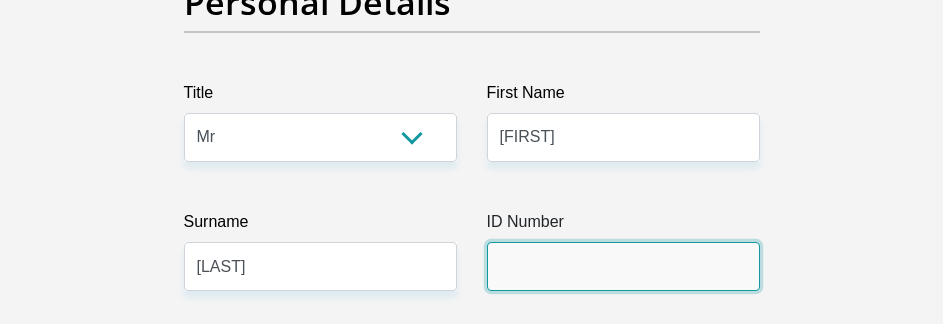 click on "ID Number" at bounding box center (623, 266) 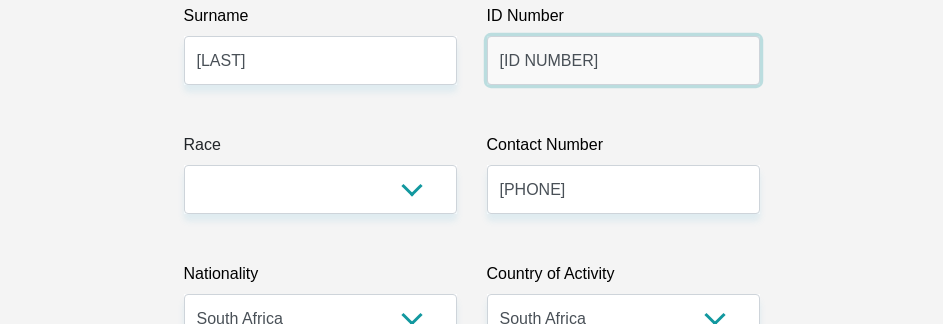 scroll, scrollTop: 500, scrollLeft: 0, axis: vertical 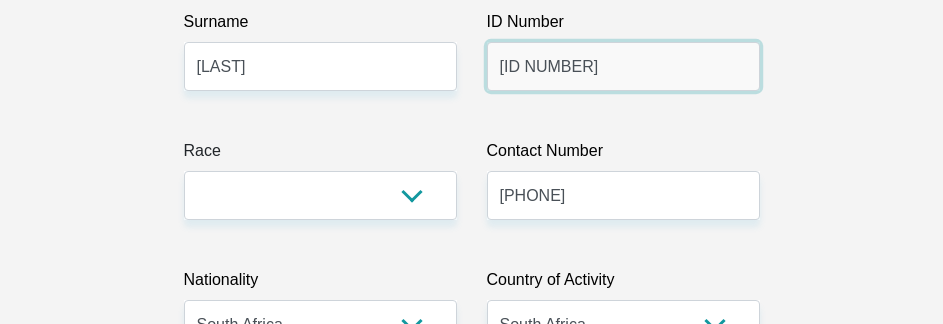 type on "[ID NUMBER]" 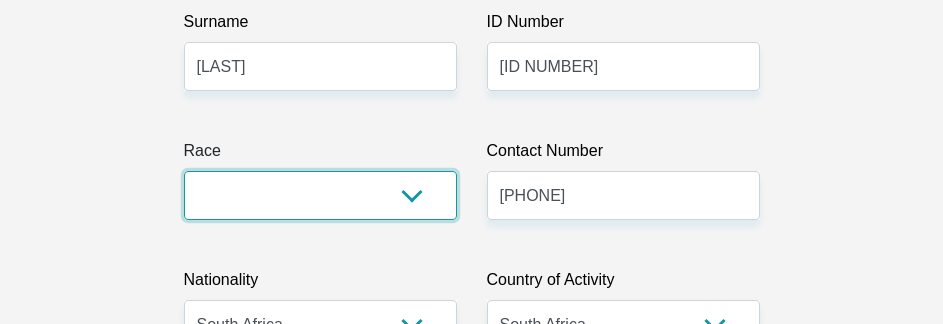 click on "Black
Coloured
Indian
White
Other" at bounding box center [320, 195] 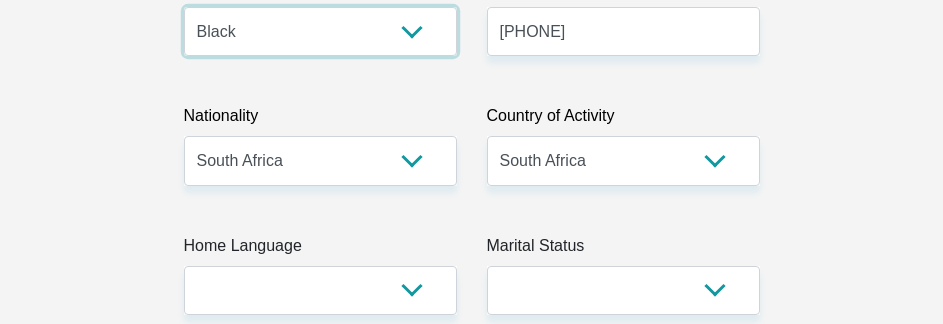 scroll, scrollTop: 700, scrollLeft: 0, axis: vertical 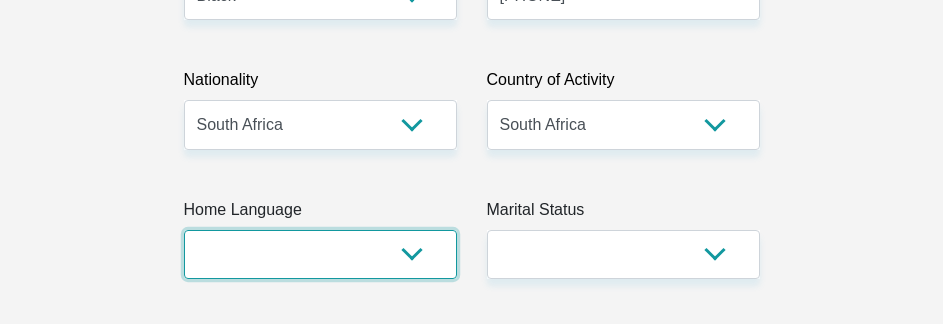 click on "Afrikaans
English
Sepedi
South Ndebele
Southern Sotho
Swati
Tsonga
Tswana
Venda
Xhosa
Zulu
Other" at bounding box center (320, 254) 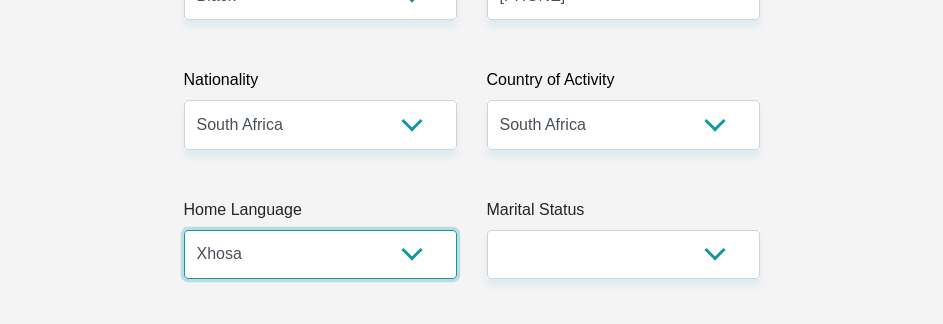 click on "Afrikaans
English
Sepedi
South Ndebele
Southern Sotho
Swati
Tsonga
Tswana
Venda
Xhosa
Zulu
Other" at bounding box center (320, 254) 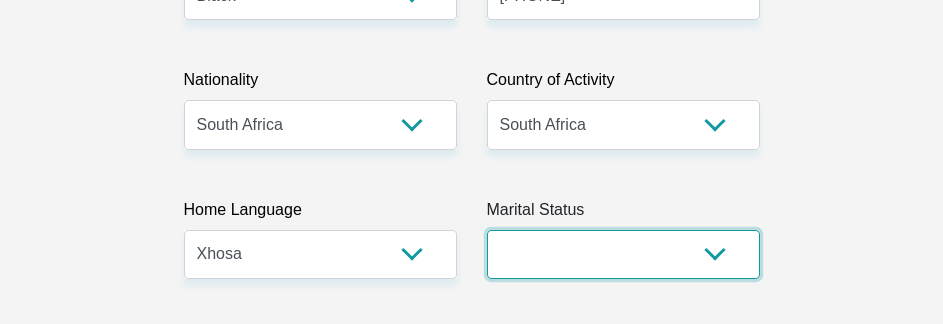 click on "Married ANC
Single
Divorced
Widowed
Married COP or Customary Law" at bounding box center (623, 254) 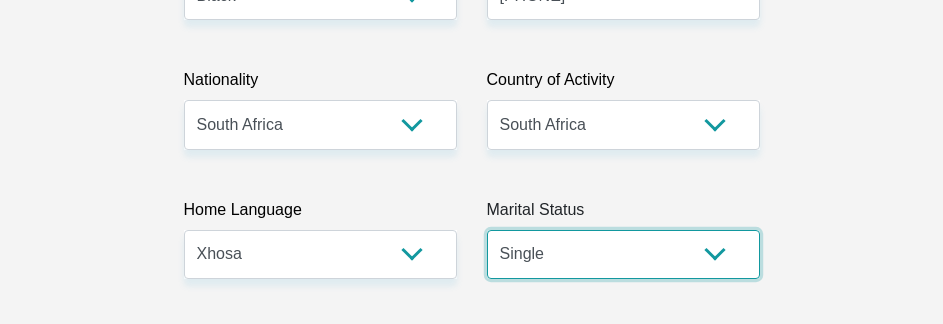 click on "Married ANC
Single
Divorced
Widowed
Married COP or Customary Law" at bounding box center [623, 254] 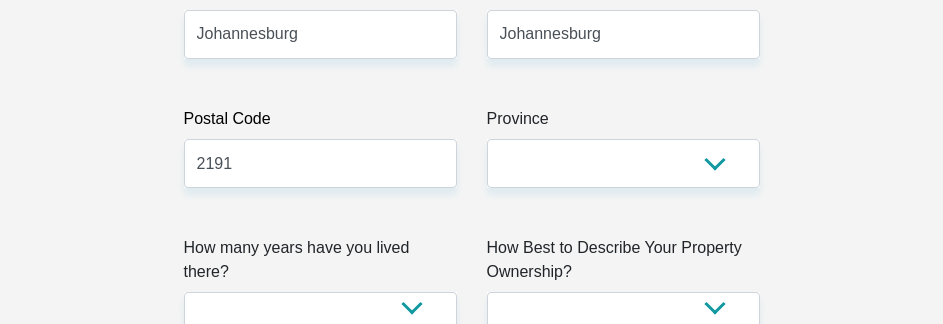 scroll, scrollTop: 1400, scrollLeft: 0, axis: vertical 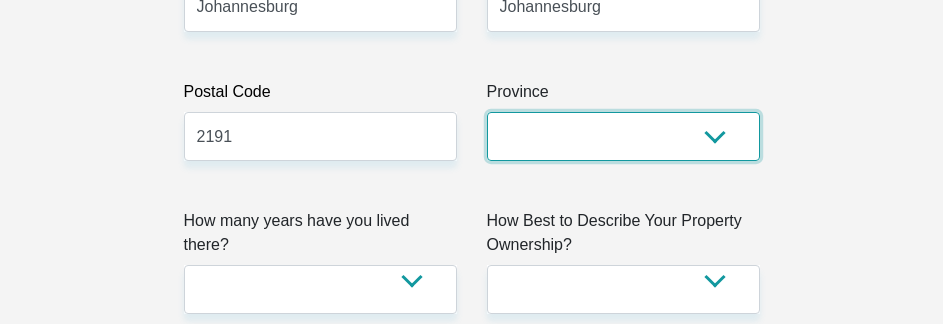 click on "Eastern Cape
Free State
Gauteng
KwaZulu-Natal
Limpopo
Mpumalanga
Northern Cape
North West
Western Cape" at bounding box center [623, 136] 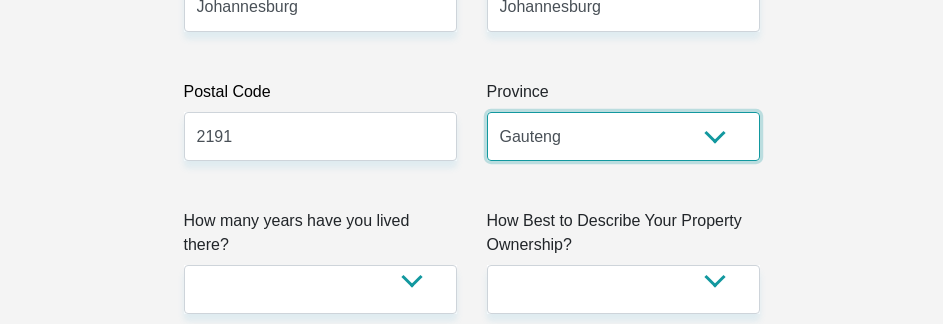 click on "Eastern Cape
Free State
Gauteng
KwaZulu-Natal
Limpopo
Mpumalanga
Northern Cape
North West
Western Cape" at bounding box center [623, 136] 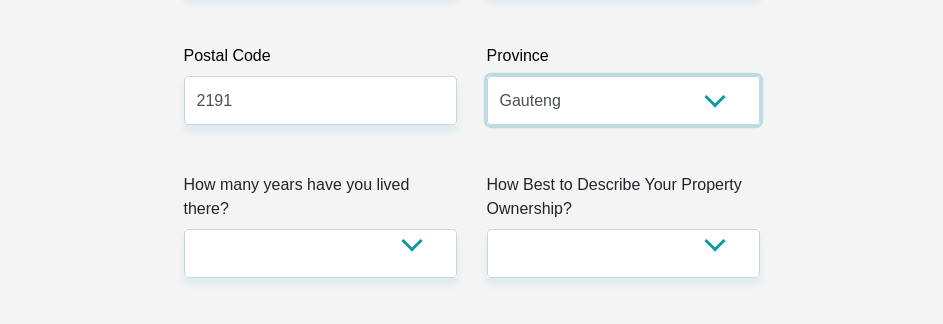 scroll, scrollTop: 1500, scrollLeft: 0, axis: vertical 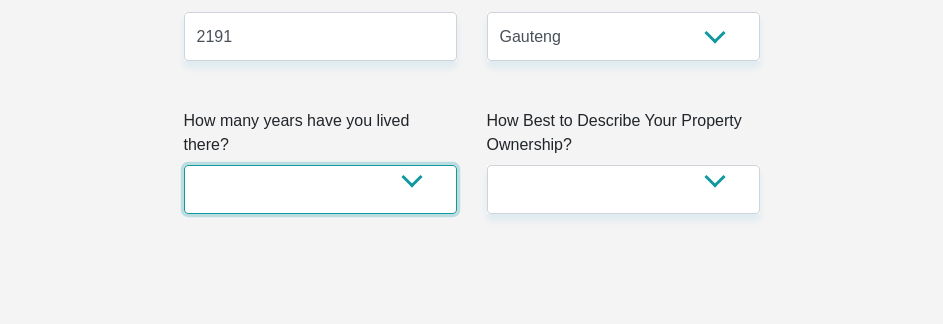 click on "less than 1 year
1-3 years
3-5 years
5+ years" at bounding box center [320, 189] 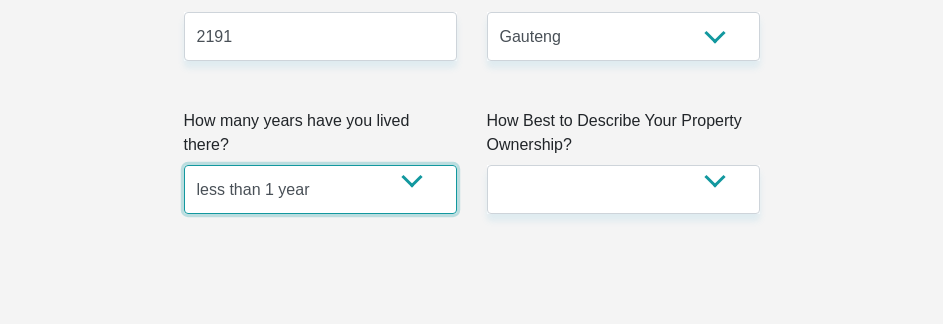 click on "less than 1 year
1-3 years
3-5 years
5+ years" at bounding box center (320, 189) 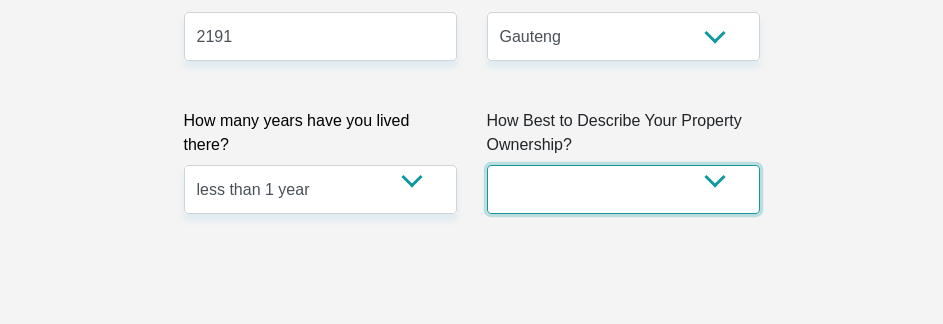 click on "Owned
Rented
Family Owned
Company Dwelling" at bounding box center [623, 189] 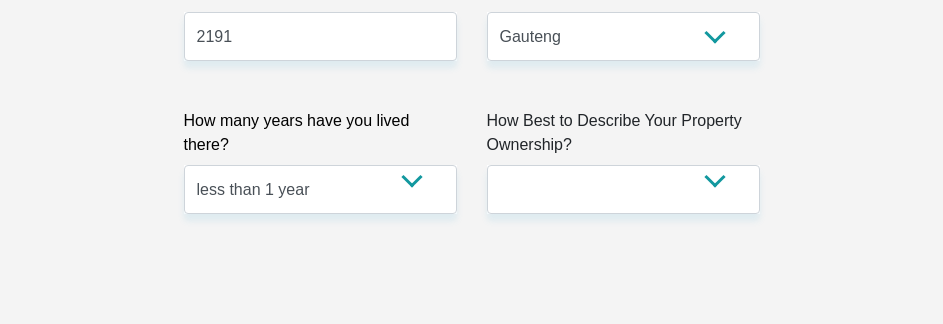 click on "Personal Details
Title
Mr
Ms
Mrs
Dr
Other
First Name
[FIRST]
Surname
[LAST]
ID Number
[ID NUMBER]
Please input valid ID number
Race
Black
Coloured
Indian
White
Other
Contact Number
[PHONE]
Please input valid contact number
Nationality" at bounding box center (472, 2525) 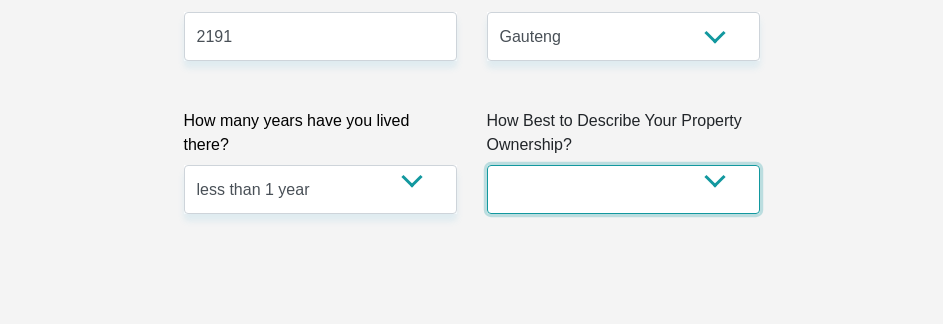 click on "Owned
Rented
Family Owned
Company Dwelling" at bounding box center [623, 189] 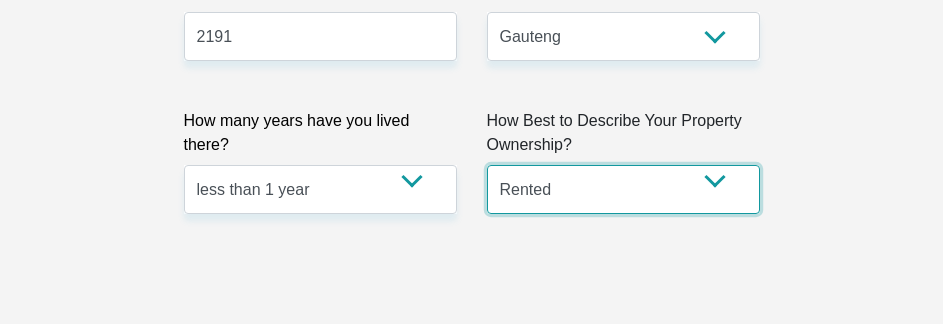 click on "Owned
Rented
Family Owned
Company Dwelling" at bounding box center [623, 189] 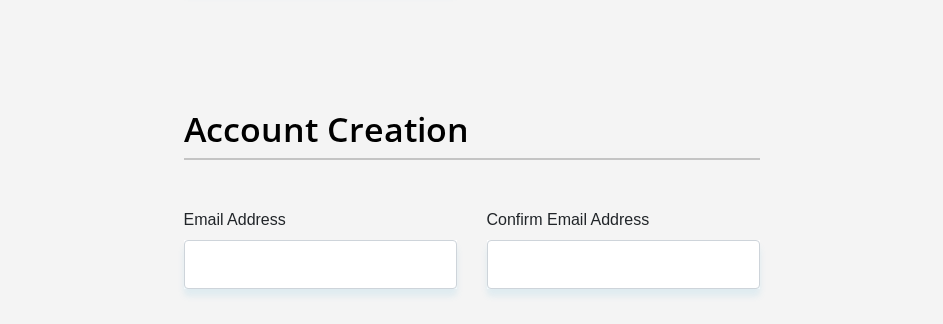 scroll, scrollTop: 1800, scrollLeft: 0, axis: vertical 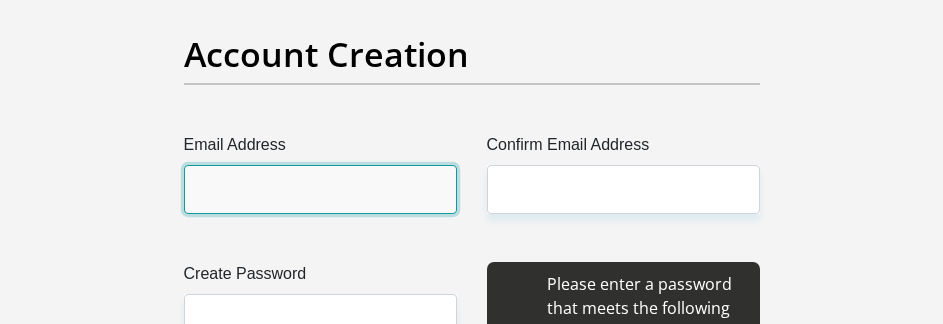 click on "Email Address" at bounding box center [320, 189] 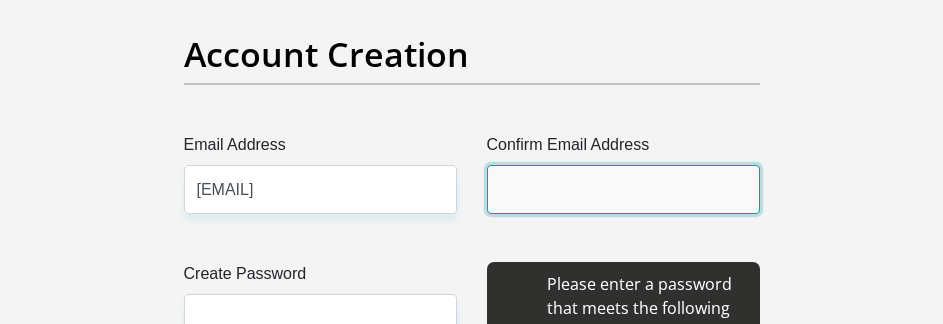 type on "[EMAIL]" 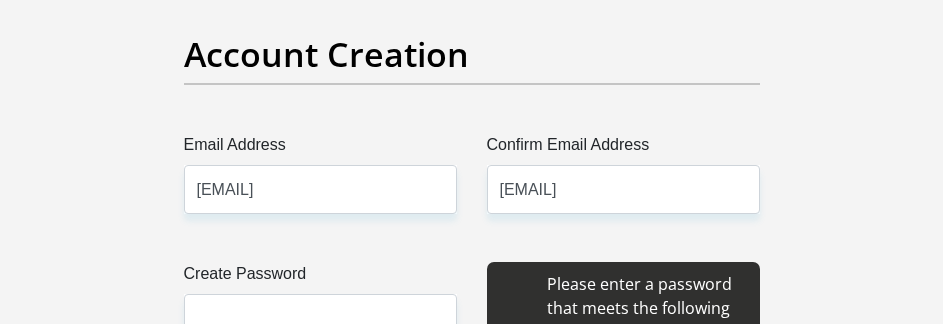 type 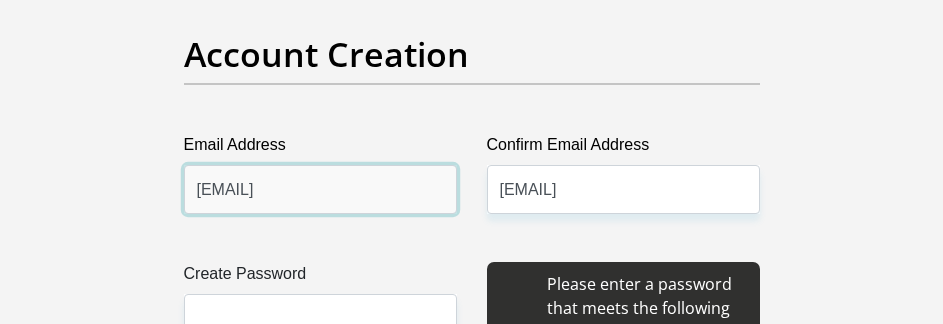 type 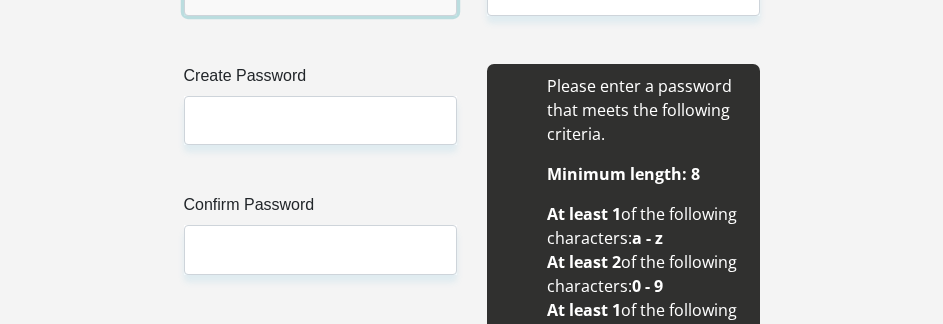 scroll, scrollTop: 2000, scrollLeft: 0, axis: vertical 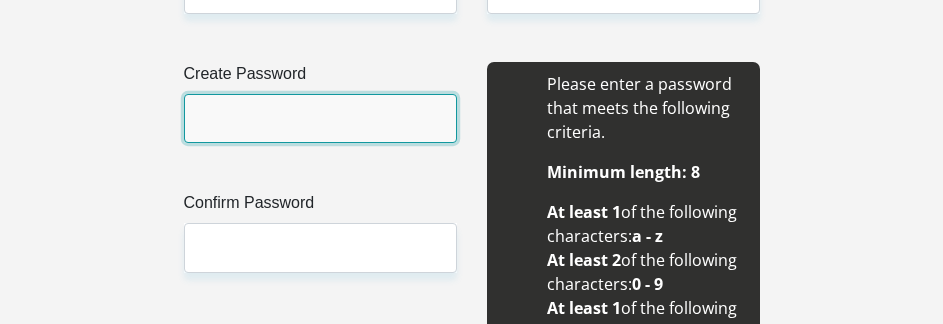 click on "Create Password" at bounding box center [320, 118] 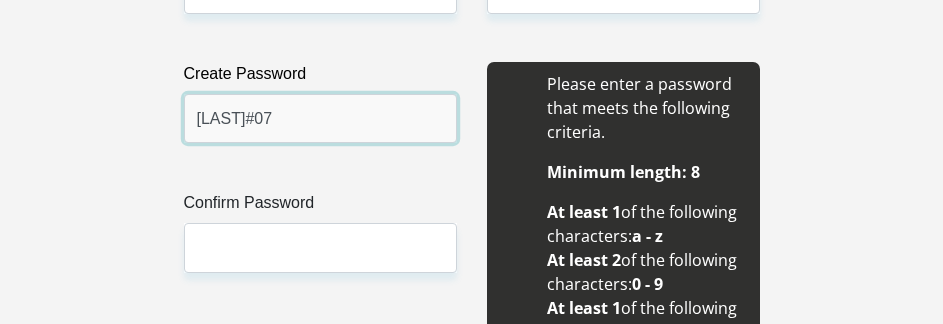 drag, startPoint x: 333, startPoint y: 118, endPoint x: 139, endPoint y: 126, distance: 194.16487 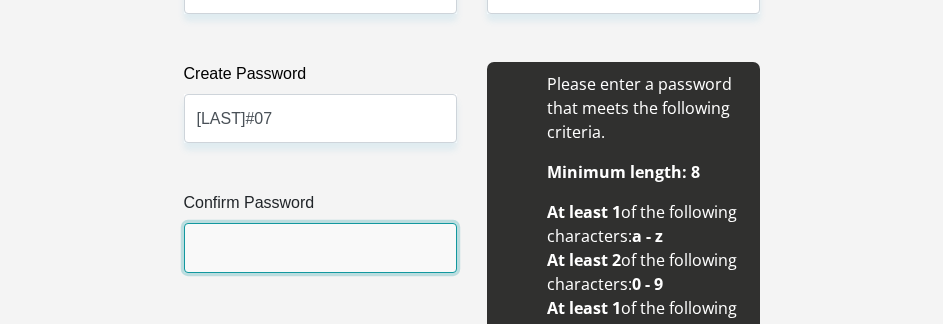 click on "Confirm Password" at bounding box center (320, 247) 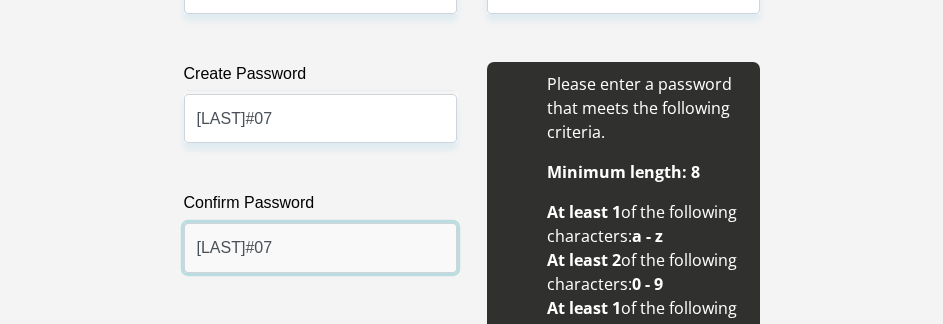 type on "[LAST]#07" 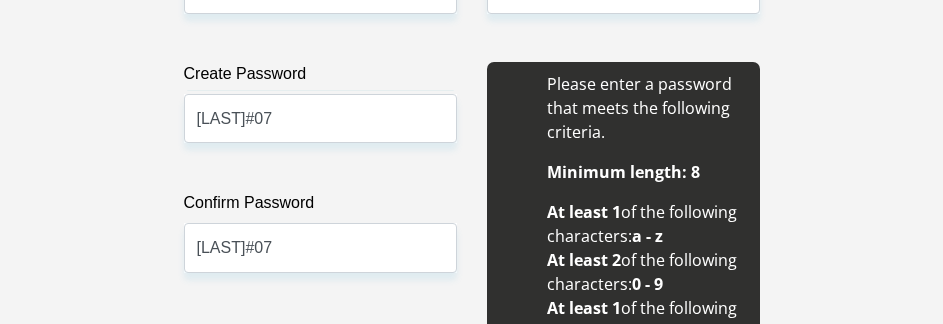 click on "Personal Details
Title
Mr
Ms
Mrs
Dr
Other
First Name
[FIRST]
Surname
[LAST]
ID Number
[ID NUMBER]
Please input valid ID number
Race
Black
Coloured
Indian
White
Other
Contact Number
[PHONE]
Please input valid contact number
Nationality" at bounding box center (472, 2037) 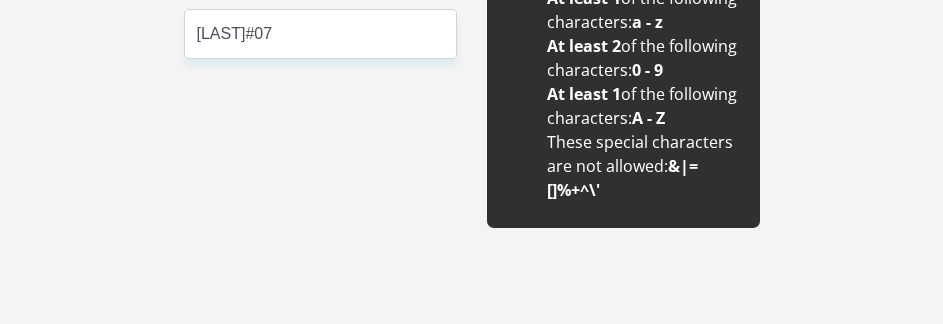 scroll, scrollTop: 2500, scrollLeft: 0, axis: vertical 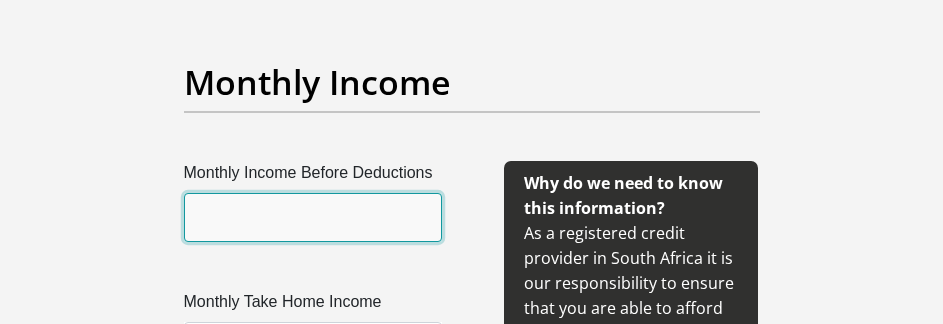 click on "Monthly Income Before Deductions" at bounding box center [313, 217] 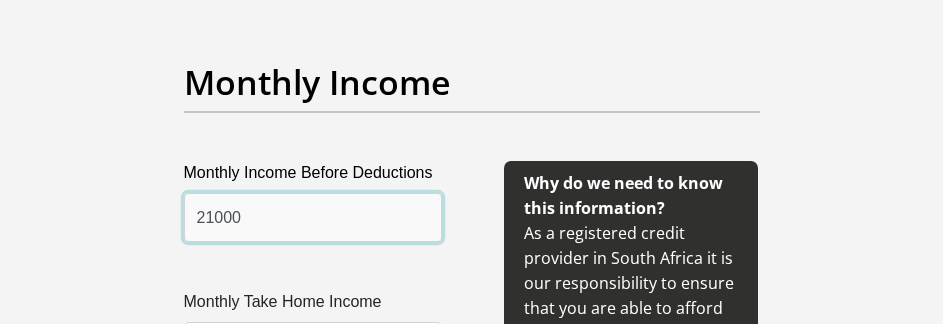 scroll, scrollTop: 2600, scrollLeft: 0, axis: vertical 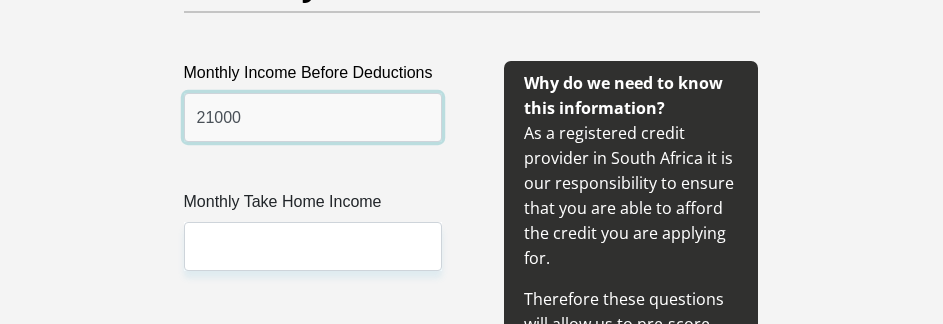 type on "21000" 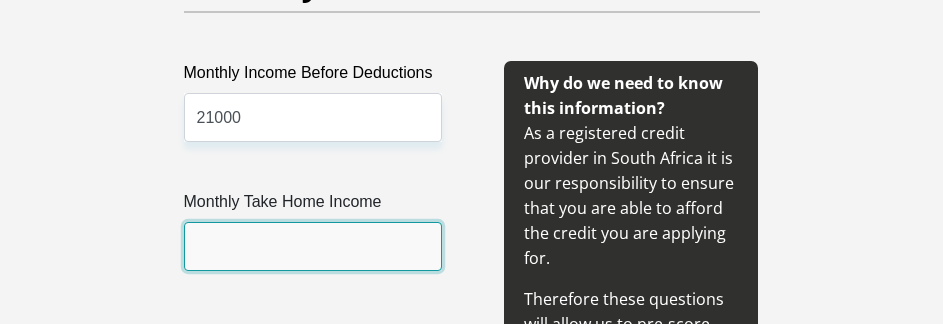 click on "Monthly Take Home Income" at bounding box center (313, 246) 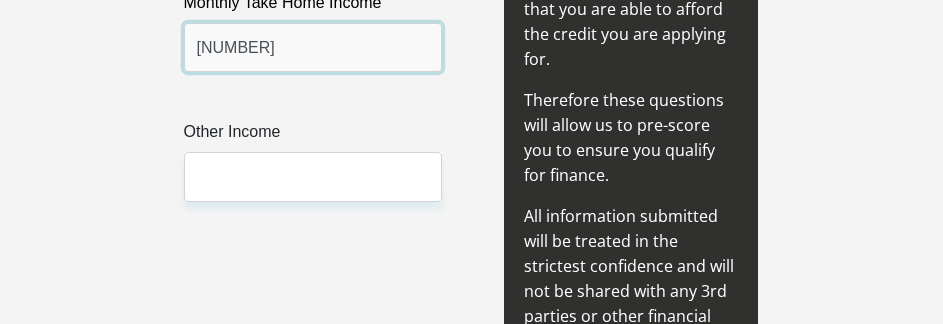 scroll, scrollTop: 2800, scrollLeft: 0, axis: vertical 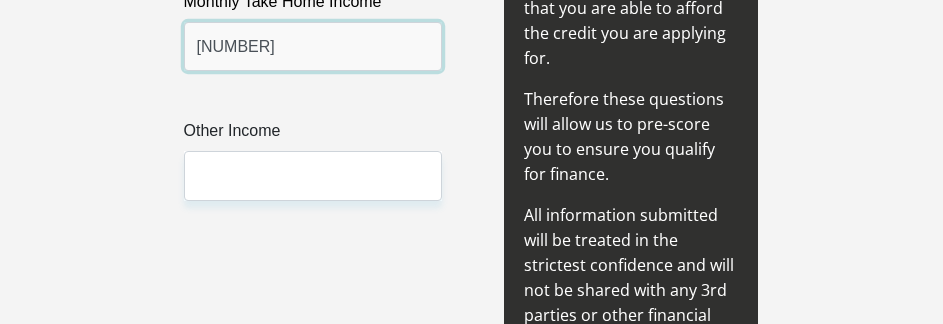 type on "[NUMBER]" 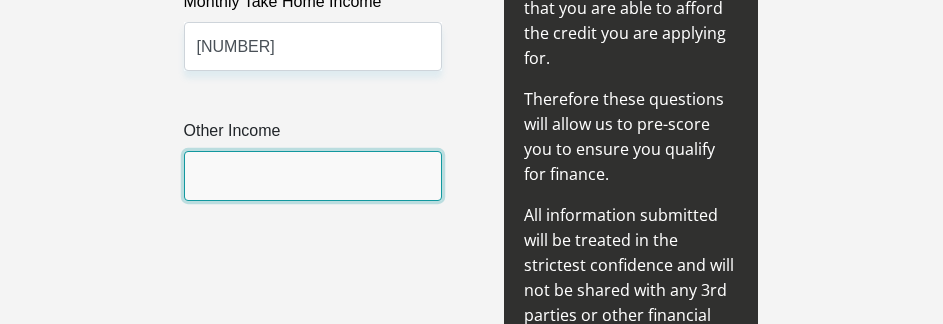 click on "Other Income" at bounding box center [313, 175] 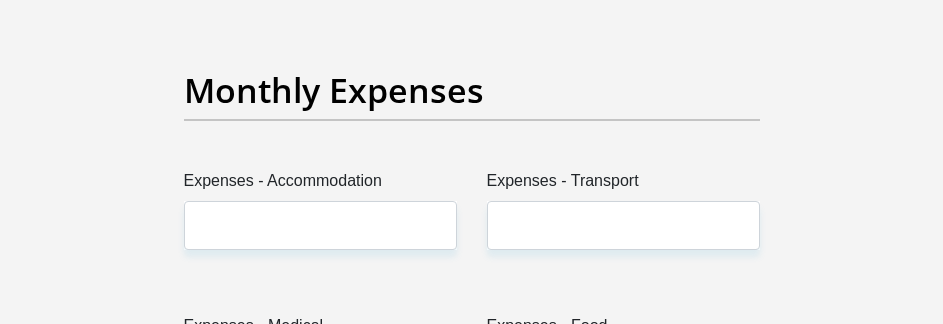 scroll, scrollTop: 3200, scrollLeft: 0, axis: vertical 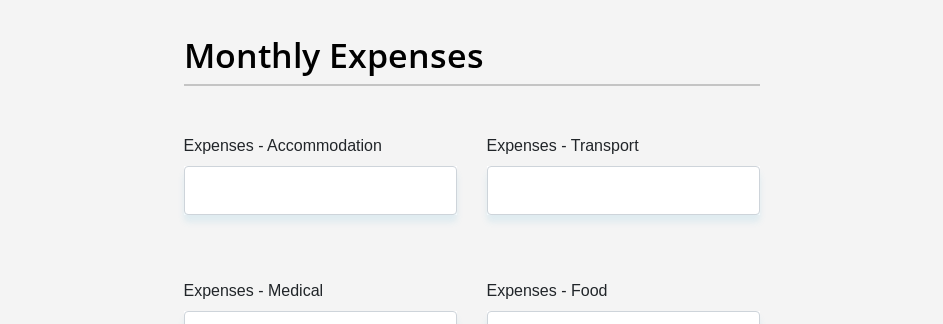 type on "7500" 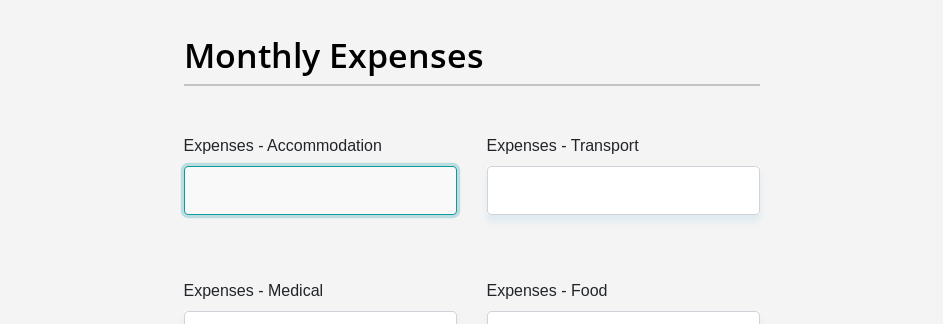 click on "Expenses - Accommodation" at bounding box center [320, 190] 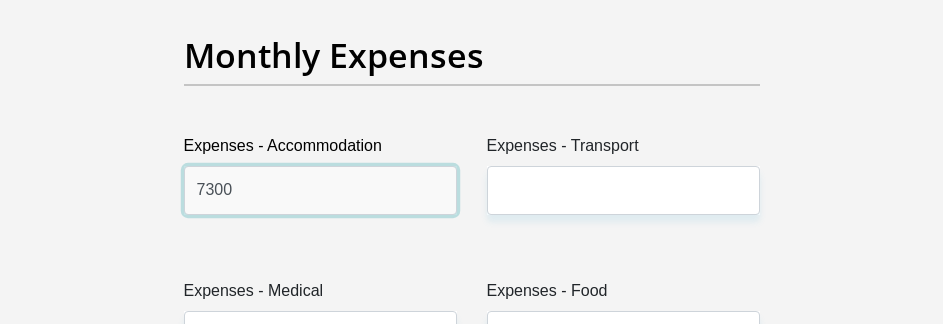 type on "7300" 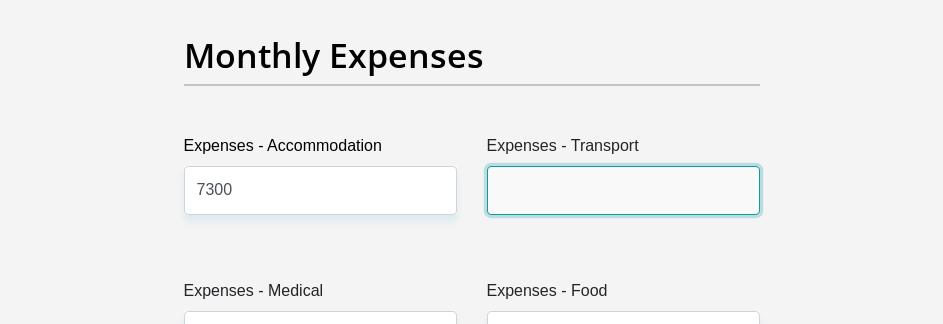 click on "Expenses - Transport" at bounding box center [623, 190] 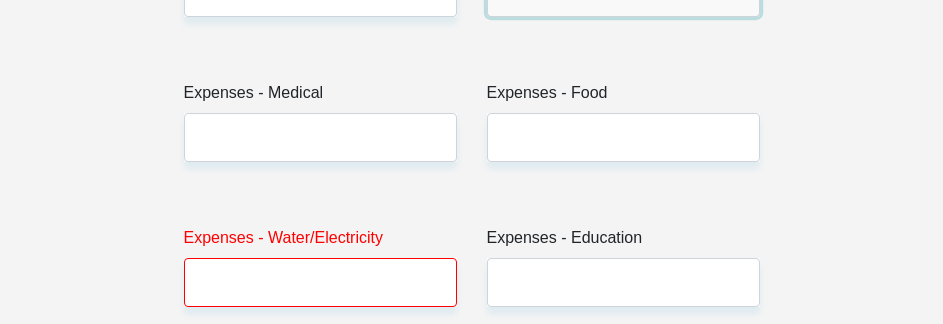 scroll, scrollTop: 3400, scrollLeft: 0, axis: vertical 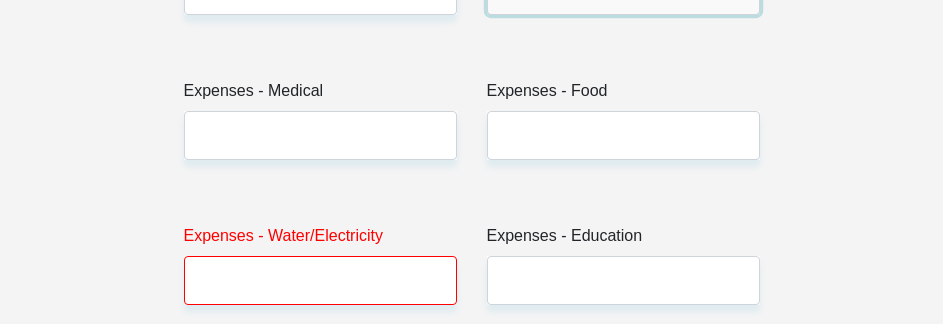 type on "1200" 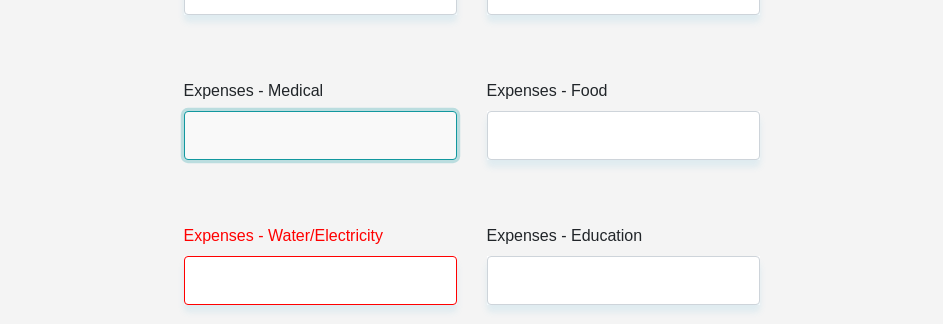 click on "Expenses - Medical" at bounding box center (320, 135) 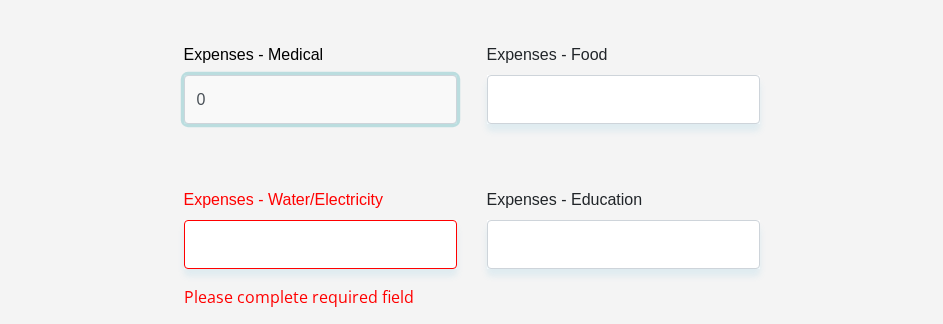 scroll, scrollTop: 3400, scrollLeft: 0, axis: vertical 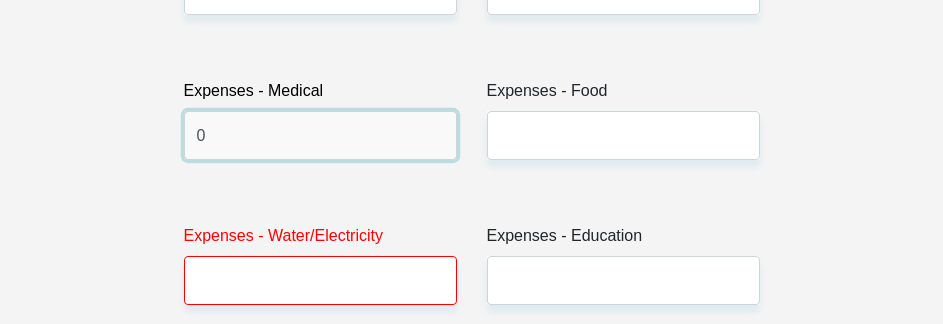 type on "0" 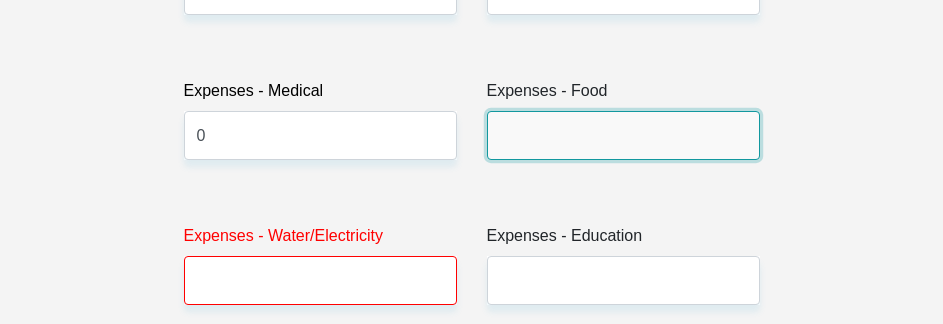 click on "Expenses - Food" at bounding box center (623, 135) 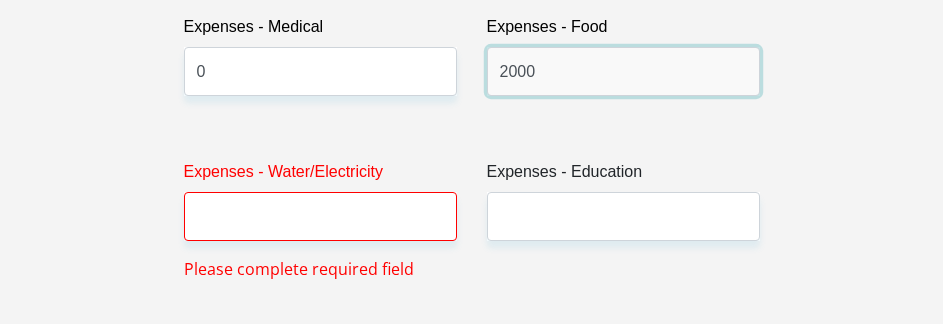 scroll, scrollTop: 3500, scrollLeft: 0, axis: vertical 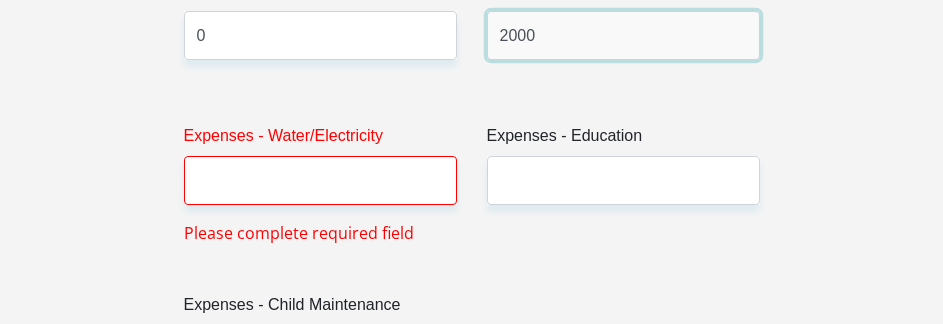 type on "2000" 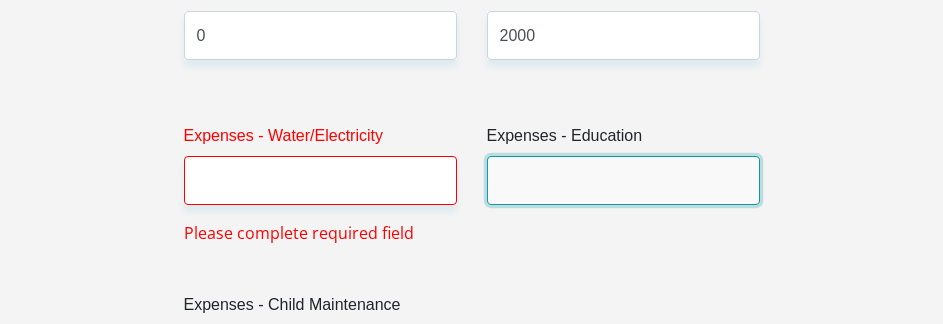 click on "Expenses - Education" at bounding box center [623, 180] 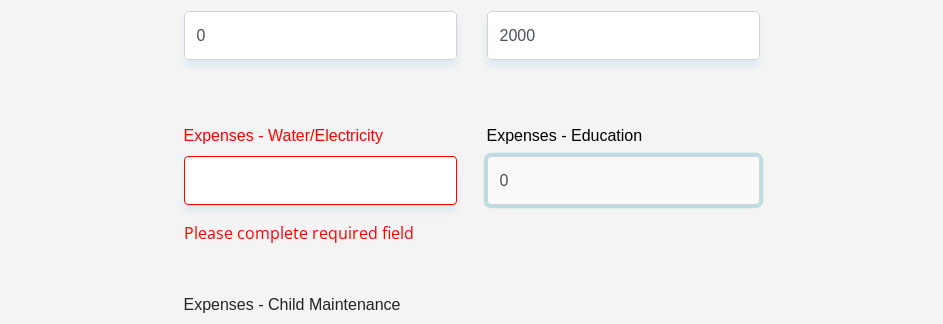 type on "0" 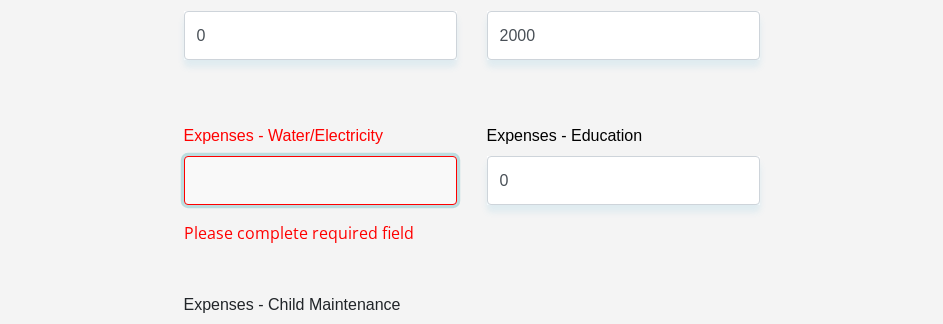 click on "Expenses - Water/Electricity" at bounding box center (320, 180) 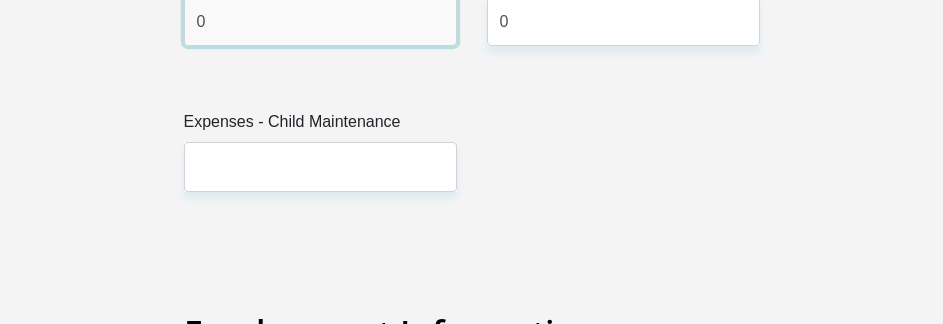 scroll, scrollTop: 3700, scrollLeft: 0, axis: vertical 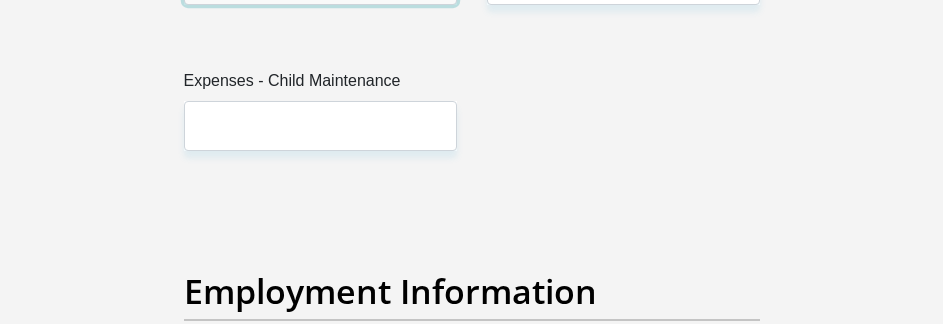 type on "0" 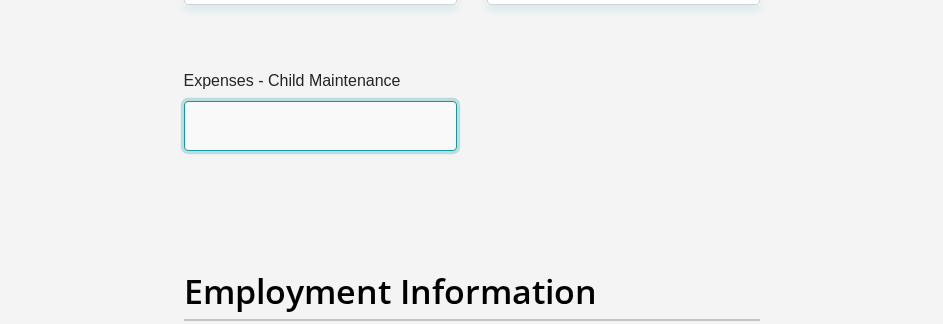 click on "Expenses - Child Maintenance" at bounding box center (320, 125) 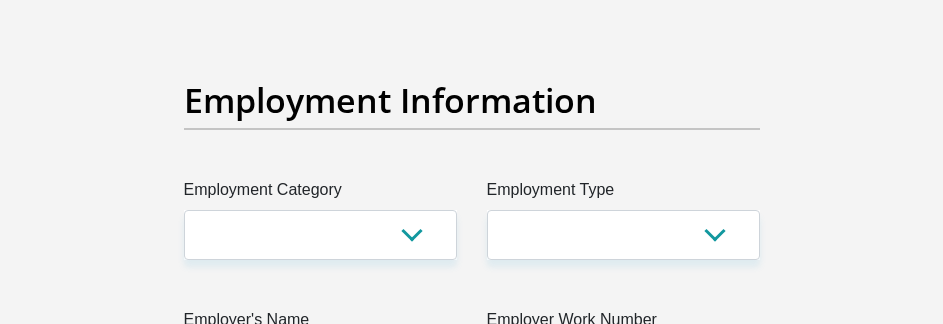 scroll, scrollTop: 3900, scrollLeft: 0, axis: vertical 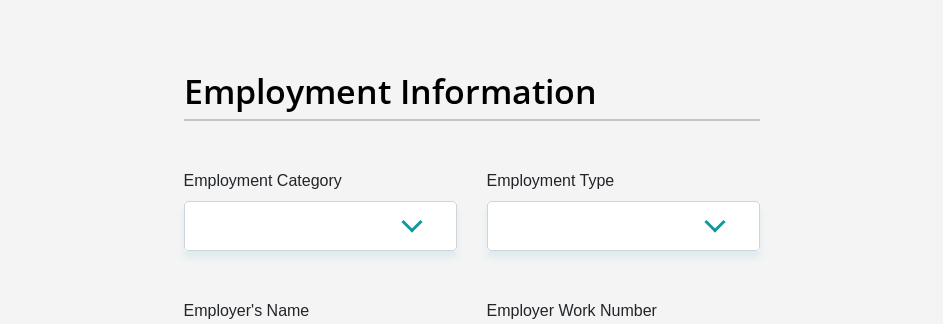 type on "0" 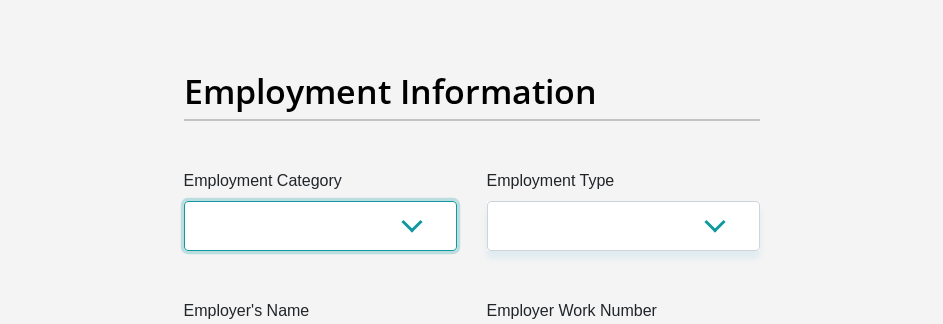 click on "AGRICULTURE
ALCOHOL & TOBACCO
CONSTRUCTION MATERIALS
METALLURGY
EQUIPMENT FOR RENEWABLE ENERGY
SPECIALIZED CONTRACTORS
CAR
GAMING (INCL. INTERNET
OTHER WHOLESALE
UNLICENSED PHARMACEUTICALS
CURRENCY EXCHANGE HOUSES
OTHER FINANCIAL INSTITUTIONS & INSURANCE
REAL ESTATE AGENTS
OIL & GAS
OTHER MATERIALS (E.G. IRON ORE)
PRECIOUS STONES & PRECIOUS METALS
POLITICAL ORGANIZATIONS
RELIGIOUS ORGANIZATIONS(NOT SECTS)
ACTI. HAVING BUSINESS DEAL WITH PUBLIC ADMINISTRATION
LAUNDROMATS" at bounding box center [320, 225] 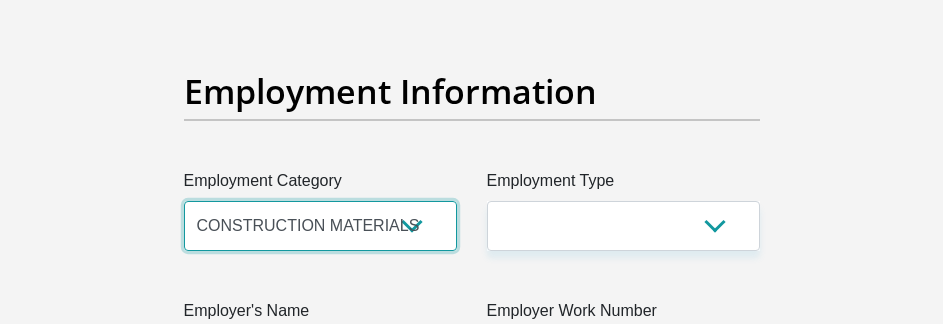 click on "AGRICULTURE
ALCOHOL & TOBACCO
CONSTRUCTION MATERIALS
METALLURGY
EQUIPMENT FOR RENEWABLE ENERGY
SPECIALIZED CONTRACTORS
CAR
GAMING (INCL. INTERNET
OTHER WHOLESALE
UNLICENSED PHARMACEUTICALS
CURRENCY EXCHANGE HOUSES
OTHER FINANCIAL INSTITUTIONS & INSURANCE
REAL ESTATE AGENTS
OIL & GAS
OTHER MATERIALS (E.G. IRON ORE)
PRECIOUS STONES & PRECIOUS METALS
POLITICAL ORGANIZATIONS
RELIGIOUS ORGANIZATIONS(NOT SECTS)
ACTI. HAVING BUSINESS DEAL WITH PUBLIC ADMINISTRATION
LAUNDROMATS" at bounding box center [320, 225] 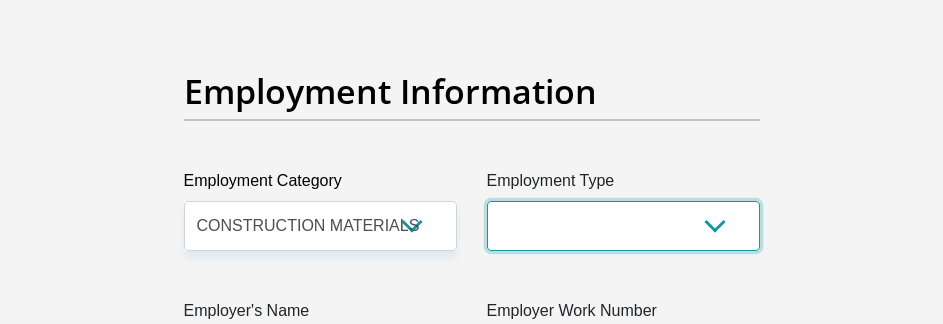 click on "College/Lecturer
Craft Seller
Creative
Driver
Executive
Farmer
Forces - Non Commissioned
Forces - Officer
Hawker
Housewife
Labourer
Licenced Professional
Manager
Miner
Non Licenced Professional
Office Staff/Clerk
Outside Worker
Pensioner
Permanent Teacher
Production/Manufacturing
Sales
Self-Employed
Semi-Professional Worker
Service Industry  Social Worker  Student" at bounding box center [623, 225] 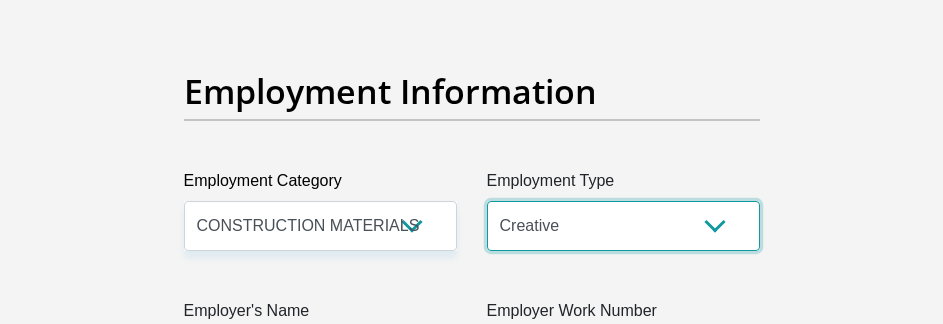 click on "College/Lecturer
Craft Seller
Creative
Driver
Executive
Farmer
Forces - Non Commissioned
Forces - Officer
Hawker
Housewife
Labourer
Licenced Professional
Manager
Miner
Non Licenced Professional
Office Staff/Clerk
Outside Worker
Pensioner
Permanent Teacher
Production/Manufacturing
Sales
Self-Employed
Semi-Professional Worker
Service Industry  Social Worker  Student" at bounding box center [623, 225] 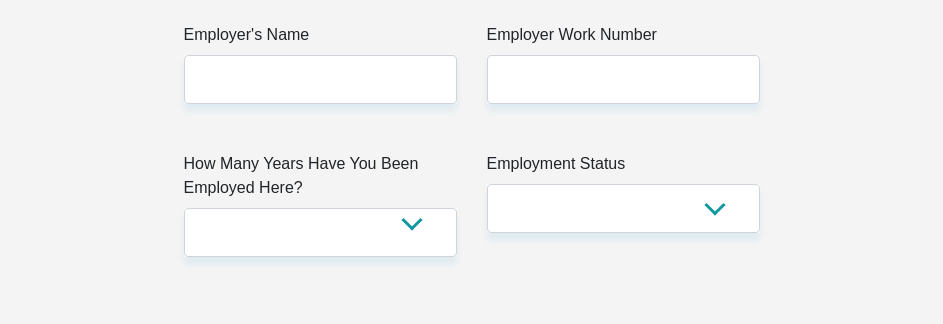 scroll, scrollTop: 4200, scrollLeft: 0, axis: vertical 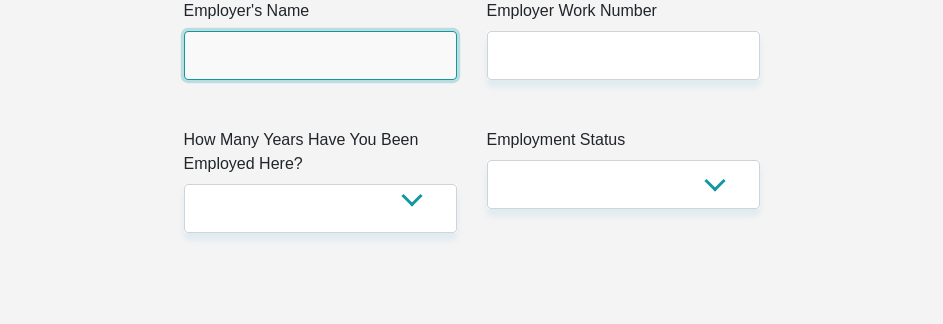 click on "Employer's Name" at bounding box center [320, 55] 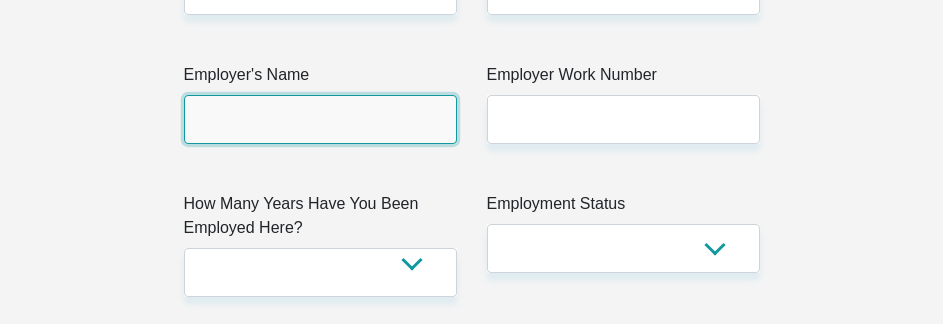 scroll, scrollTop: 4100, scrollLeft: 0, axis: vertical 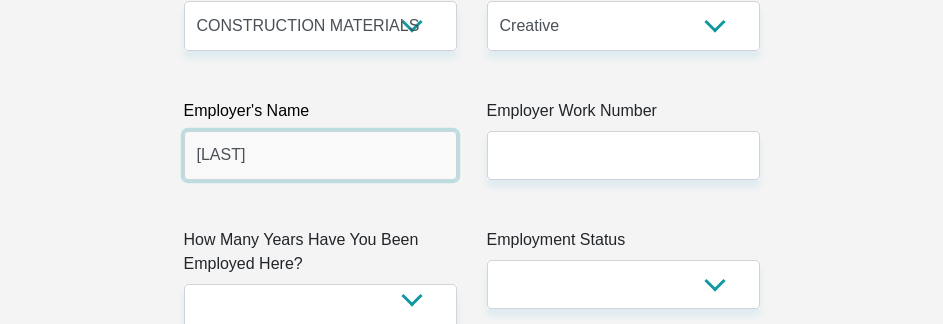 drag, startPoint x: 416, startPoint y: 140, endPoint x: 101, endPoint y: 139, distance: 315.0016 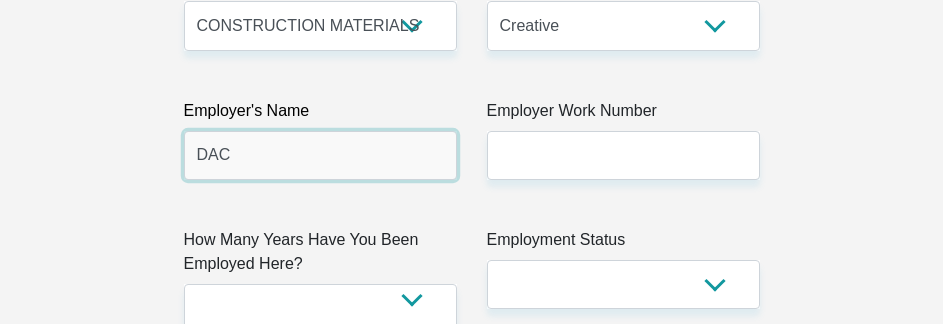 type on "DAC" 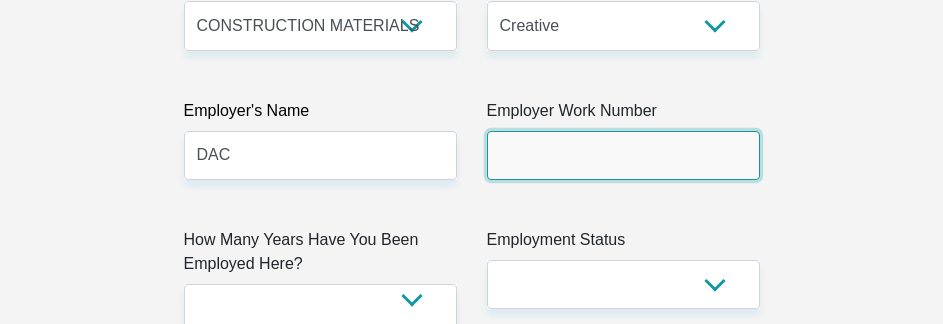 click on "Employer Work Number" at bounding box center [623, 155] 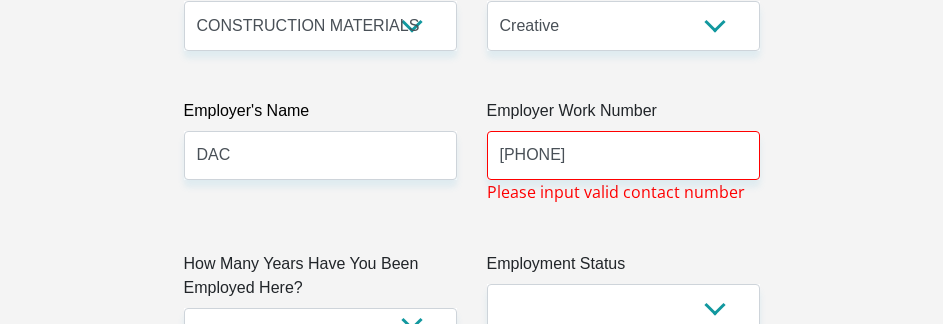 click on "Title
Mr
Ms
Mrs
Dr
Other
First Name
[FIRST]
Surname
[LAST]
ID Number
[ID NUMBER]
Please input valid ID number
Race
Black
Coloured
Indian
White
Other
Contact Number
[PHONE]
Please input valid contact number
Nationality" at bounding box center (472, -94) 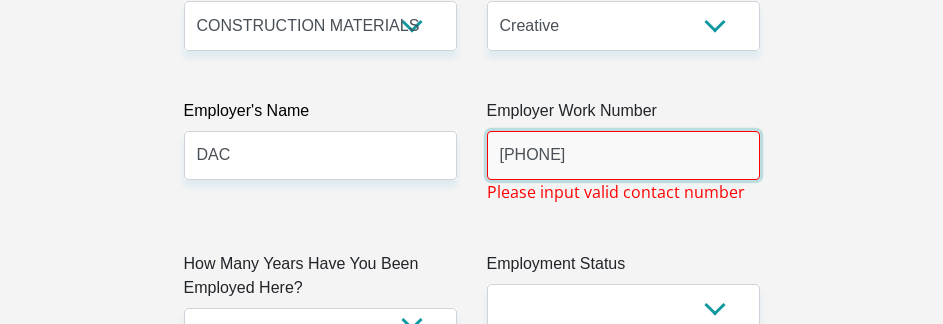 click on "[PHONE]" at bounding box center [623, 155] 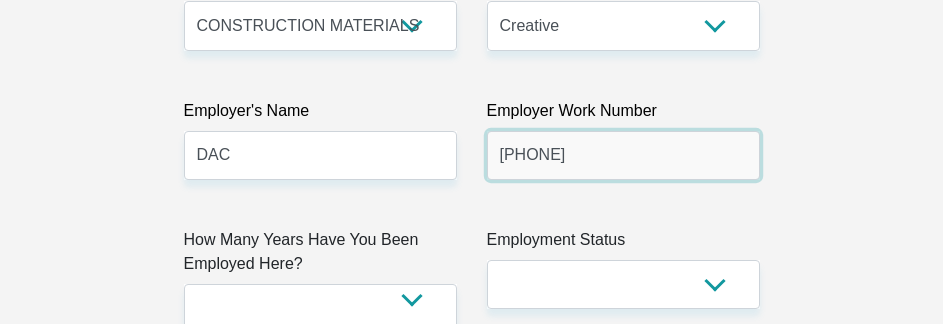 scroll, scrollTop: 4200, scrollLeft: 0, axis: vertical 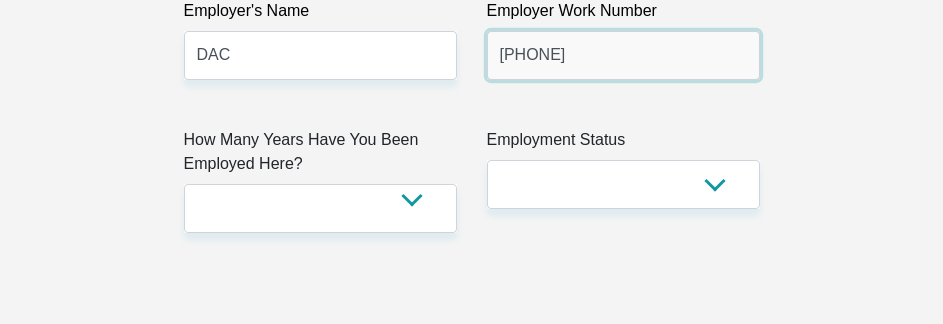 type on "[PHONE]" 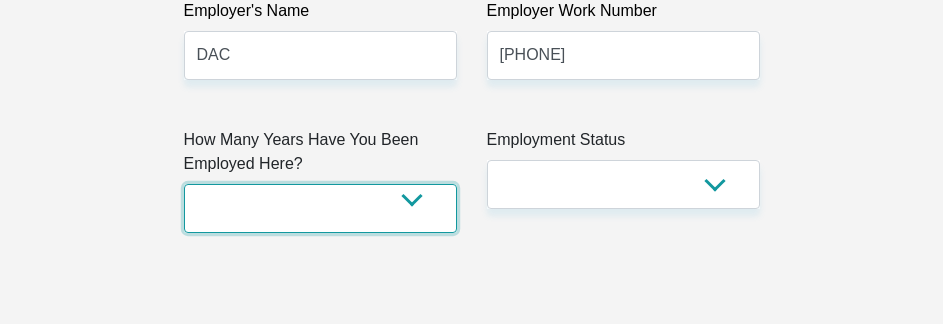 click on "less than 1 year
1-3 years
3-5 years
5+ years" at bounding box center [320, 208] 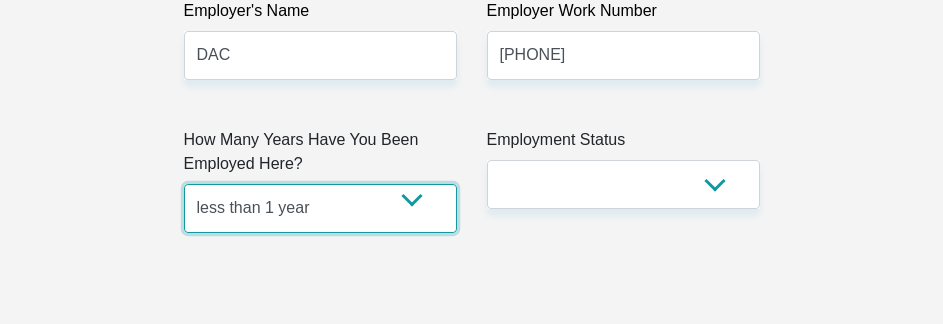 click on "less than 1 year
1-3 years
3-5 years
5+ years" at bounding box center [320, 208] 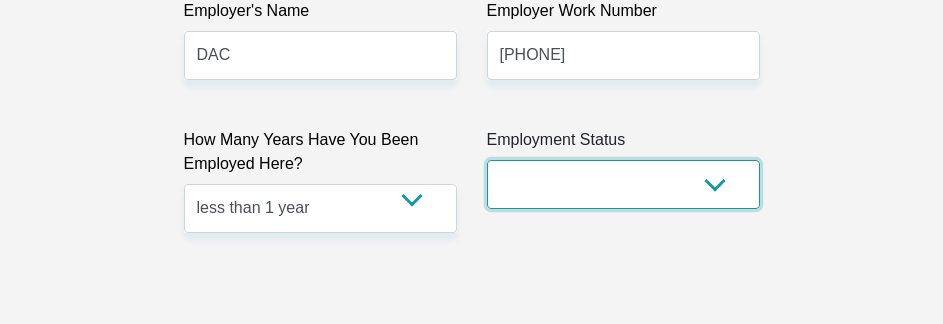 click on "Permanent/Full-time
Part-time/Casual
Contract Worker
Self-Employed
Housewife
Retired
Student
Medically Boarded
Disability
Unemployed" at bounding box center (623, 184) 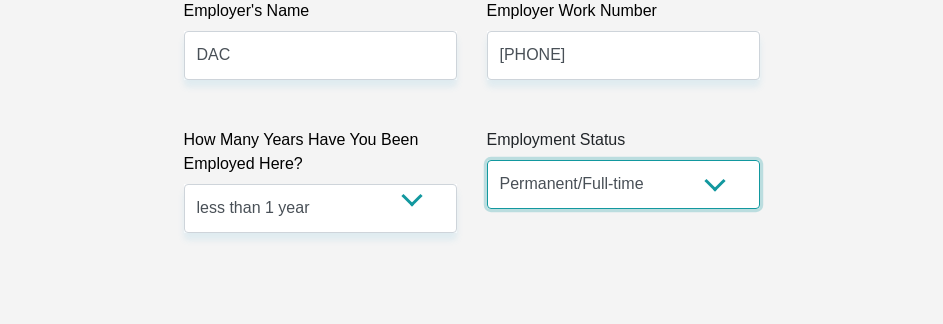 click on "Permanent/Full-time
Part-time/Casual
Contract Worker
Self-Employed
Housewife
Retired
Student
Medically Boarded
Disability
Unemployed" at bounding box center [623, 184] 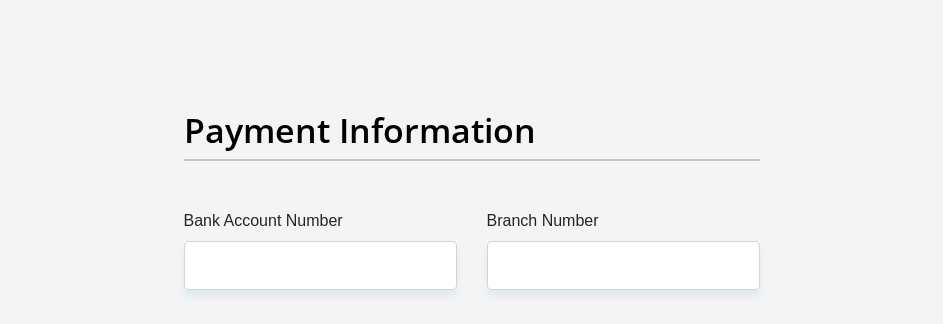 scroll, scrollTop: 4900, scrollLeft: 0, axis: vertical 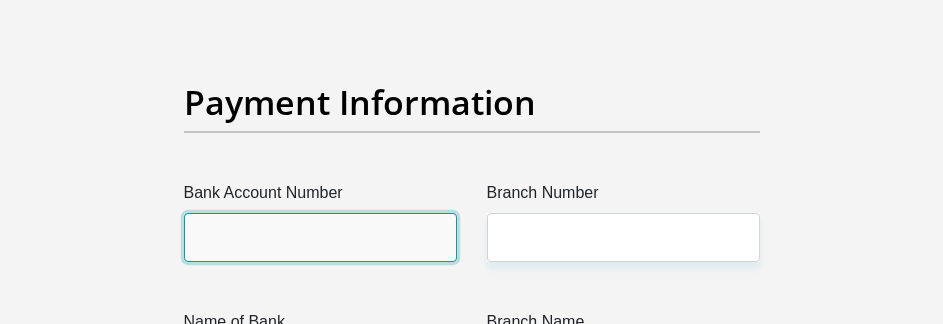click on "Bank Account Number" at bounding box center (320, 237) 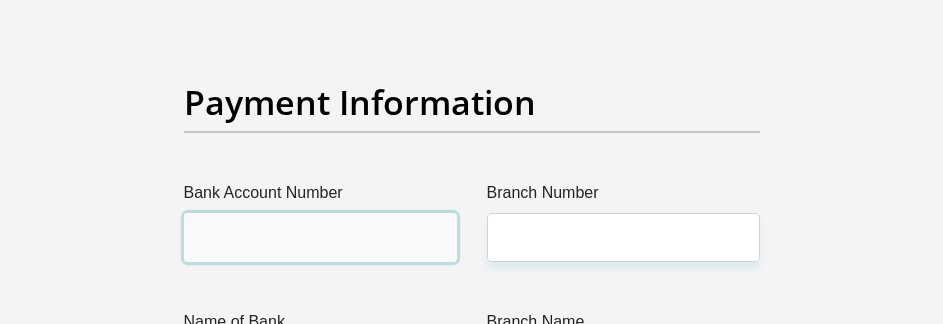 click on "Bank Account Number" at bounding box center (320, 237) 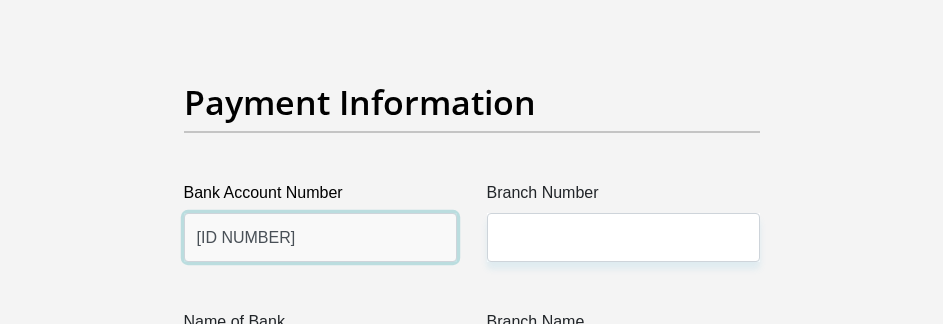 type on "[ID NUMBER]" 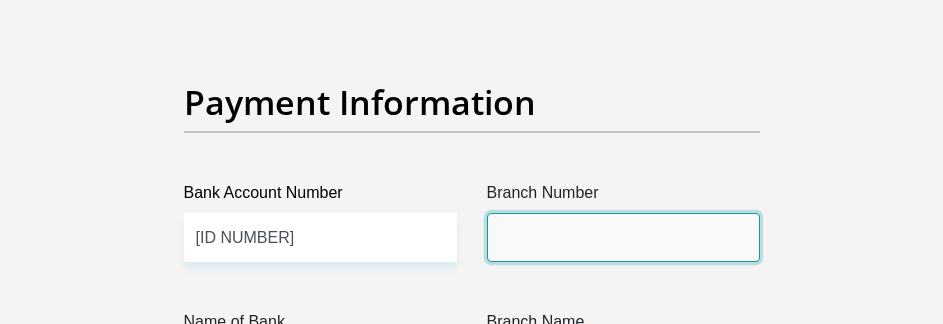click on "Branch Number" at bounding box center [623, 237] 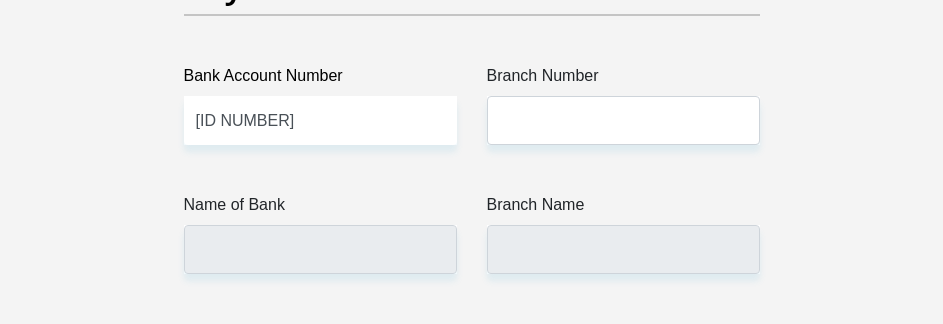 scroll, scrollTop: 5000, scrollLeft: 0, axis: vertical 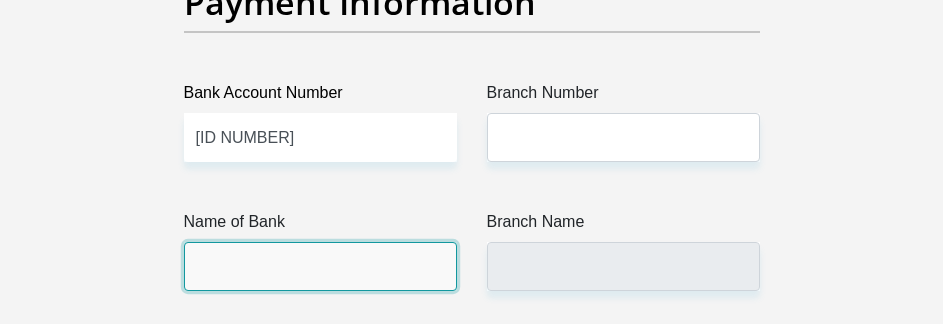 click on "Name of Bank" at bounding box center [320, 266] 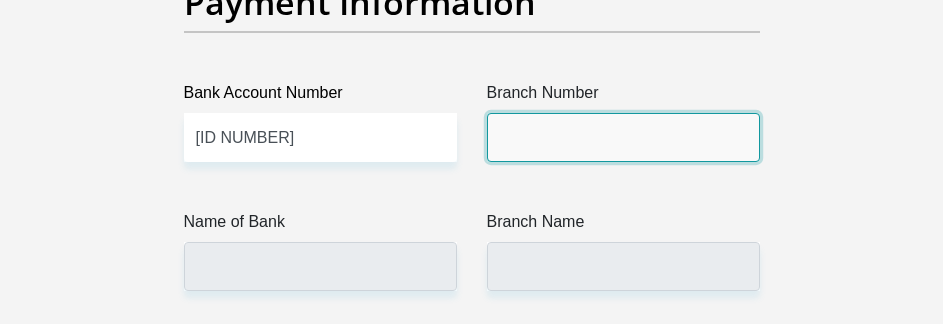 click on "Branch Number" at bounding box center (623, 137) 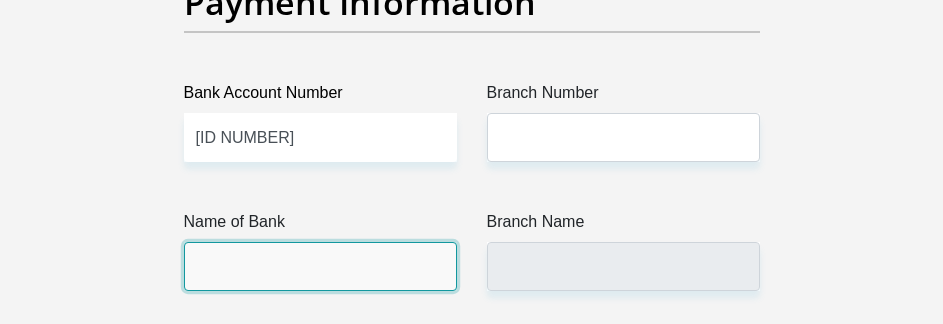 click on "Name of Bank" at bounding box center (320, 266) 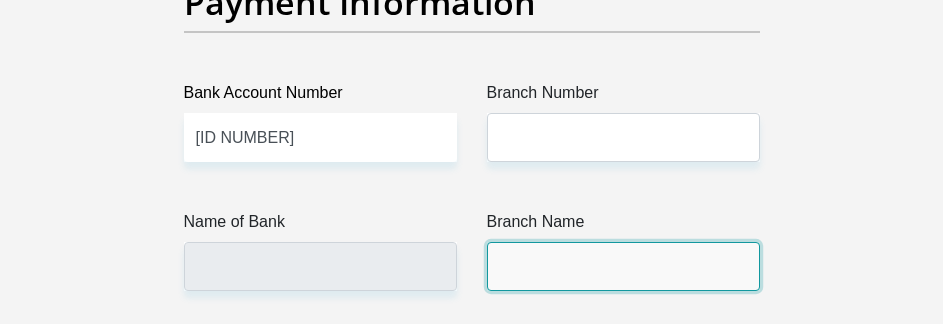 click on "Branch Name" at bounding box center [623, 266] 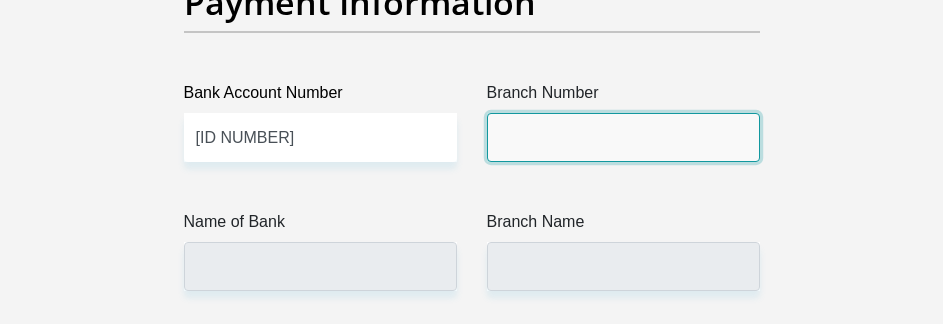 click on "Branch Number" at bounding box center [623, 137] 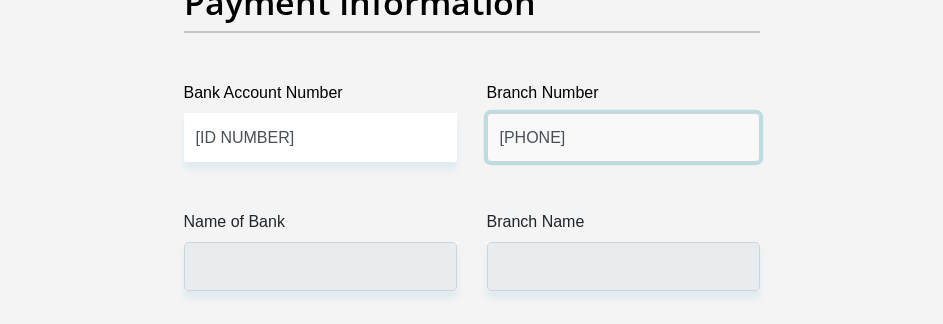 click on "[PHONE]" at bounding box center [623, 137] 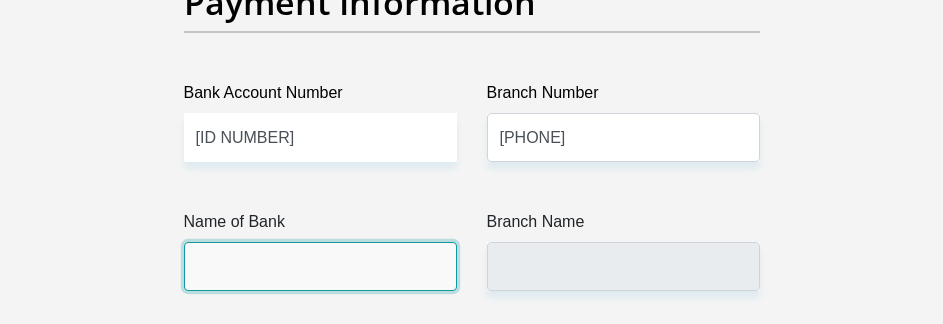 click on "Name of Bank" at bounding box center [320, 266] 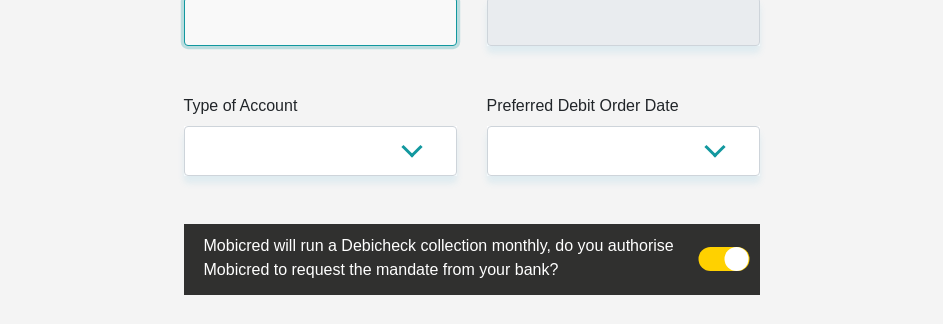 scroll, scrollTop: 5200, scrollLeft: 0, axis: vertical 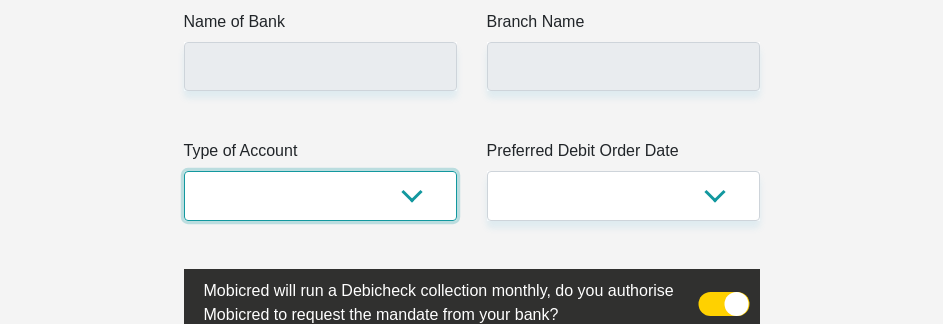 click on "Cheque
Savings" at bounding box center (320, 195) 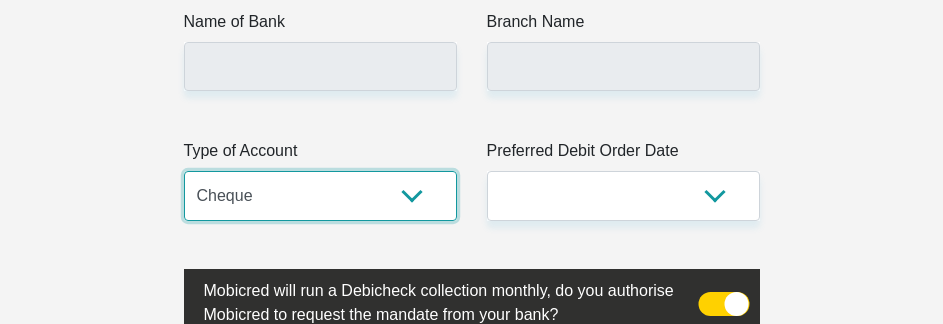 click on "Cheque
Savings" at bounding box center (320, 195) 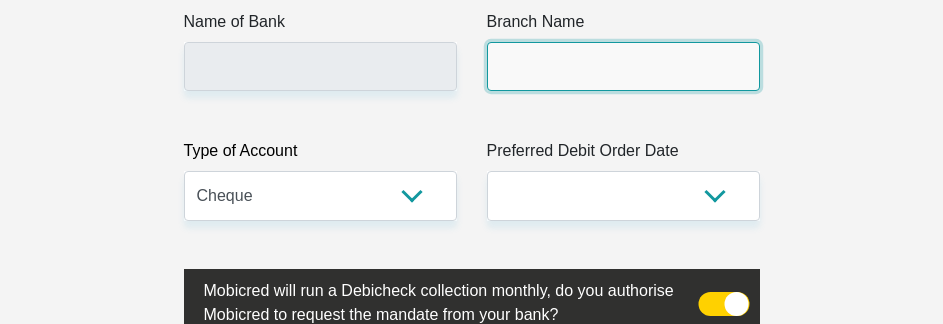 click on "Branch Name" at bounding box center [623, 66] 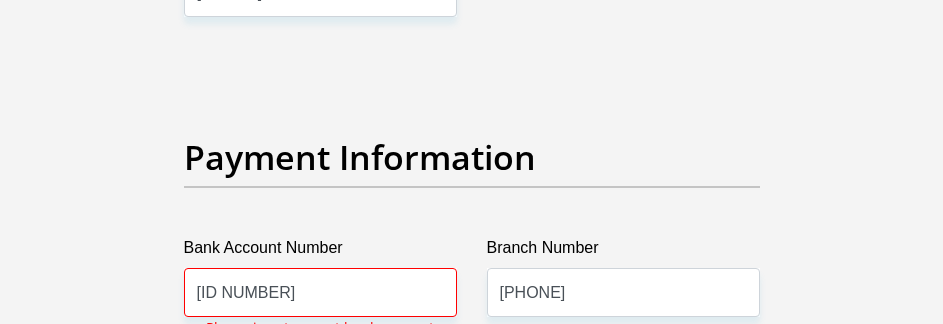 scroll, scrollTop: 4844, scrollLeft: 0, axis: vertical 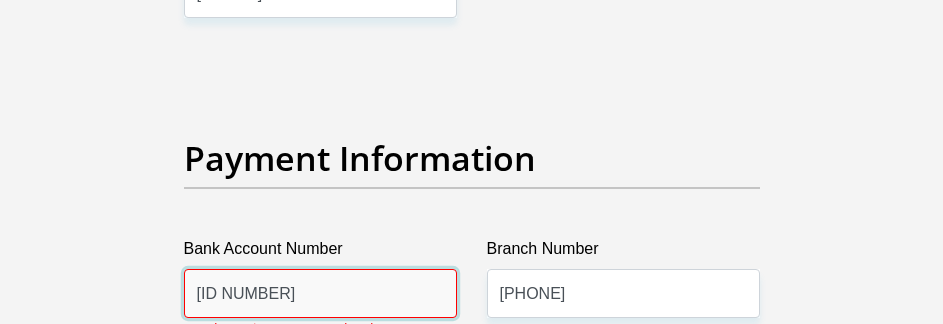 drag, startPoint x: 321, startPoint y: 273, endPoint x: 157, endPoint y: 289, distance: 164.77864 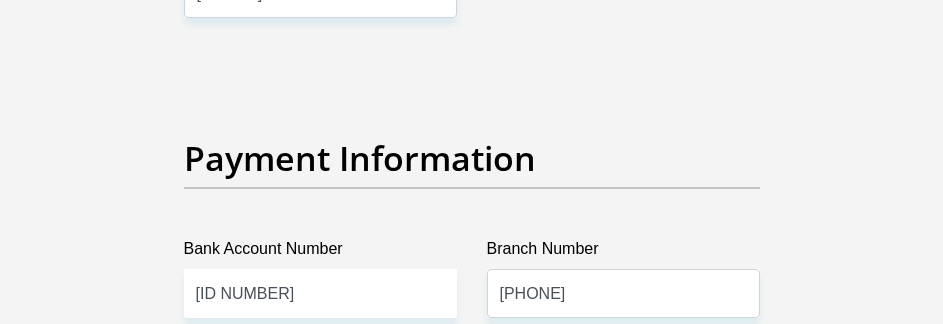 click on "Personal Details
Title
Mr
Ms
Mrs
Dr
Other
First Name
[FIRST]
Surname
[LAST]
ID Number
[ID NUMBER]
Please input valid ID number
Race
Black
Coloured
Indian
White
Other
Contact Number
[PHONE]
Please input valid contact number
Nationality" at bounding box center [472, -819] 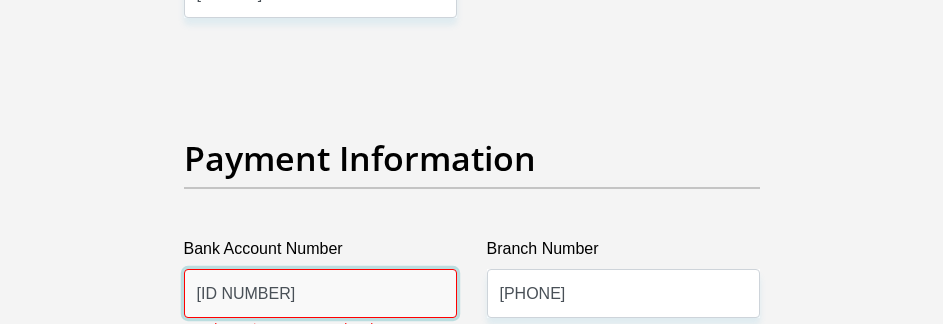 click on "[ID NUMBER]" at bounding box center [320, 293] 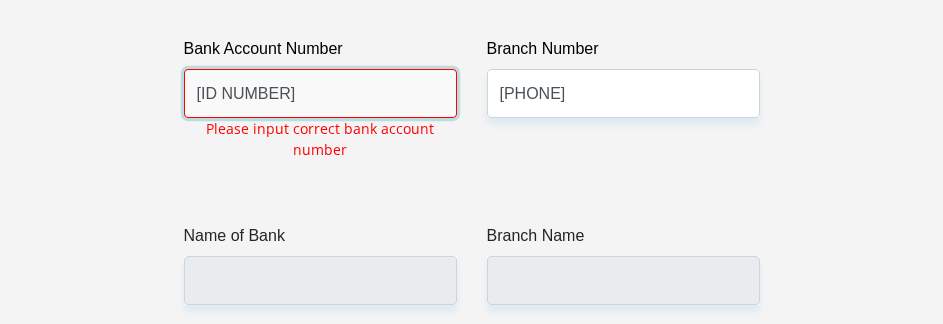 drag, startPoint x: 311, startPoint y: 82, endPoint x: 572, endPoint y: 74, distance: 261.1226 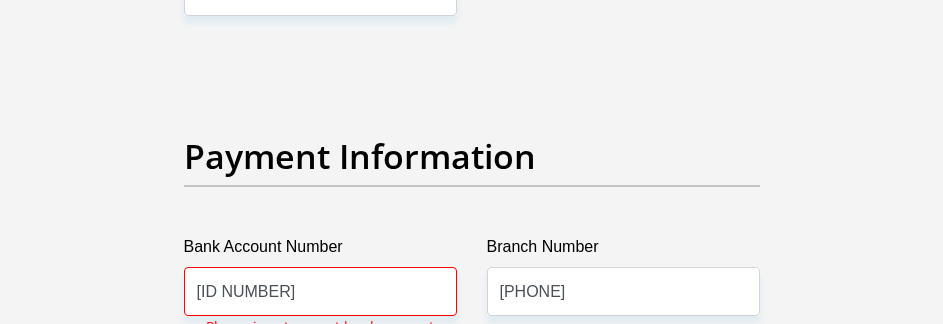 scroll, scrollTop: 4844, scrollLeft: 0, axis: vertical 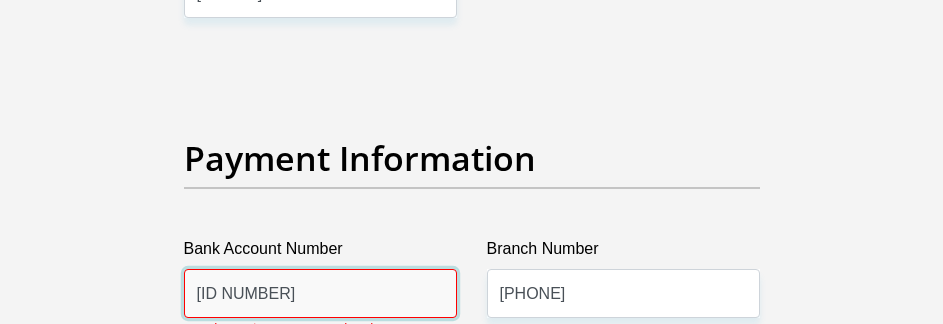 click on "[ID NUMBER]" at bounding box center [320, 293] 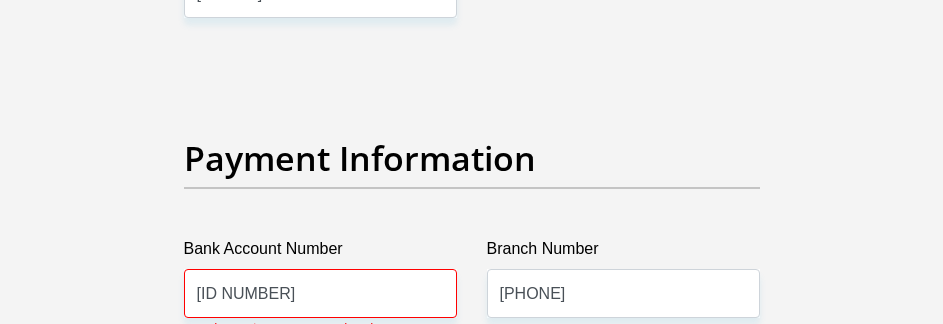 click on "Personal Details
Title
Mr
Ms
Mrs
Dr
Other
First Name
[FIRST]
Surname
[LAST]
ID Number
[ID NUMBER]
Please input valid ID number
Race
Black
Coloured
Indian
White
Other
Contact Number
[PHONE]
Please input valid contact number
Nationality" at bounding box center (472, -790) 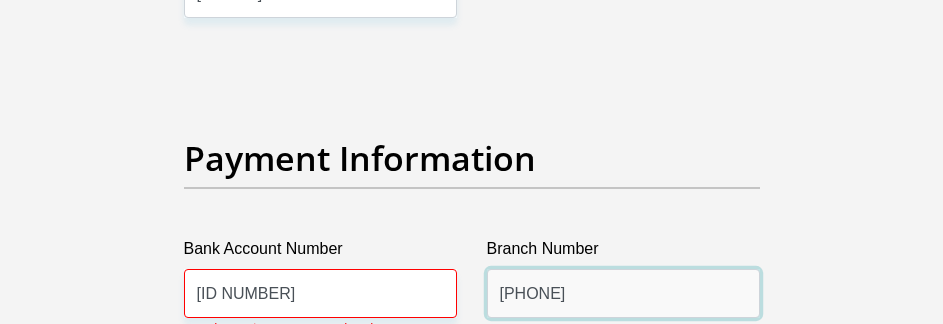 click on "[PHONE]" at bounding box center [623, 293] 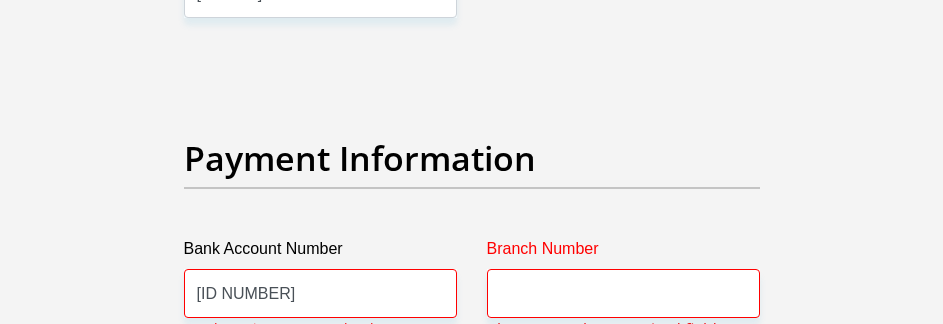 click on "Bank Account Number" at bounding box center (320, 253) 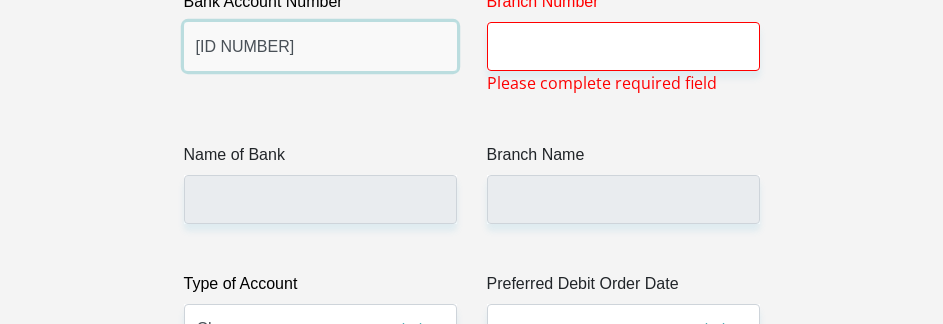 scroll, scrollTop: 5044, scrollLeft: 0, axis: vertical 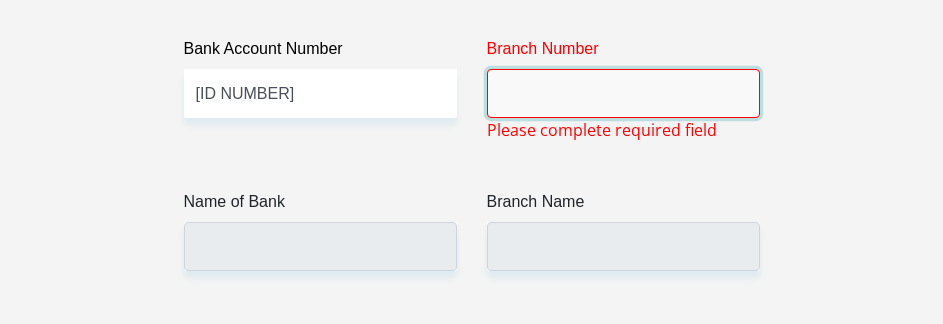 click on "Branch Number" at bounding box center [623, 93] 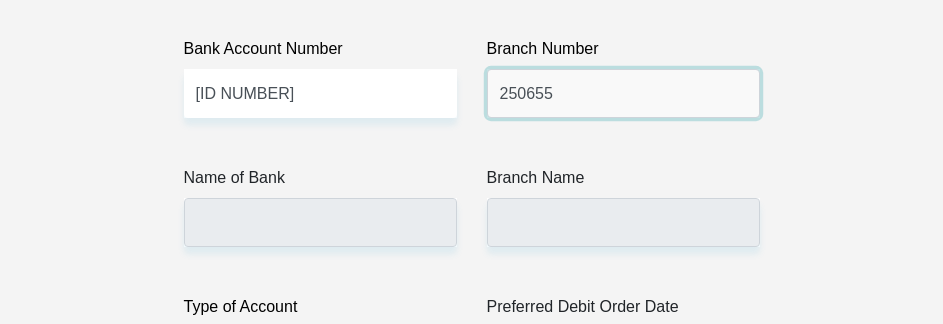 type on "250655" 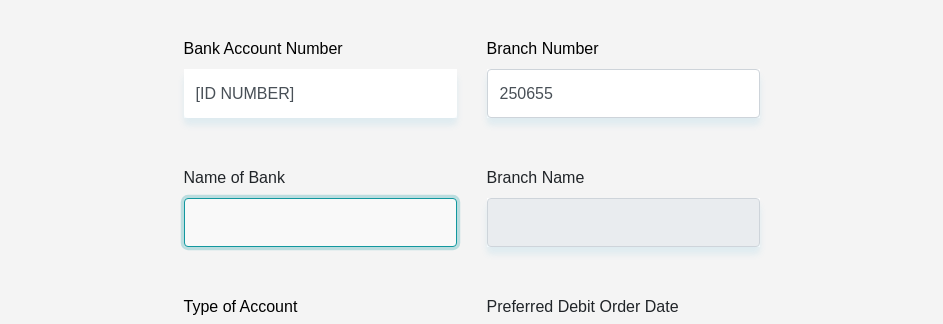 click on "Name of Bank" at bounding box center [320, 222] 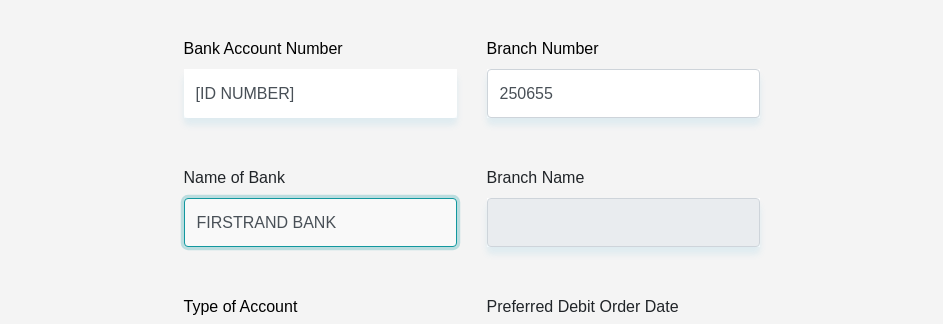 type on "BRANCH 560" 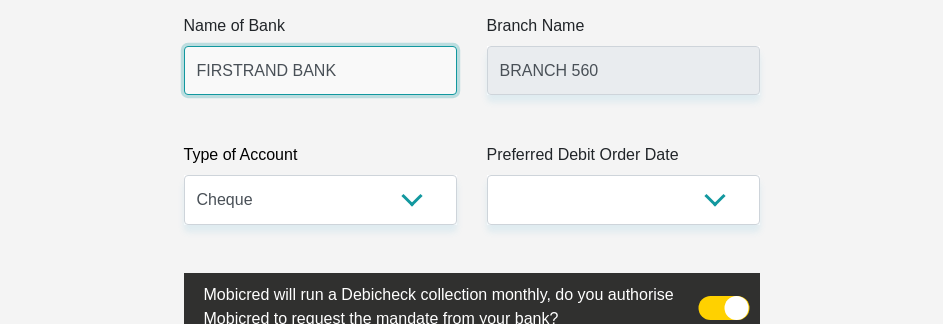 scroll, scrollTop: 5244, scrollLeft: 0, axis: vertical 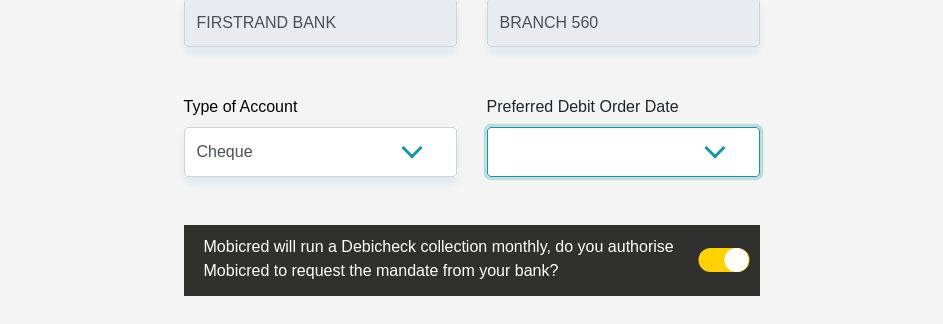 click on "1st
2nd
3rd
4th
5th
7th
18th
19th
20th
21st
22nd
23rd
24th
25th
26th
27th
28th
29th
30th" at bounding box center [623, 151] 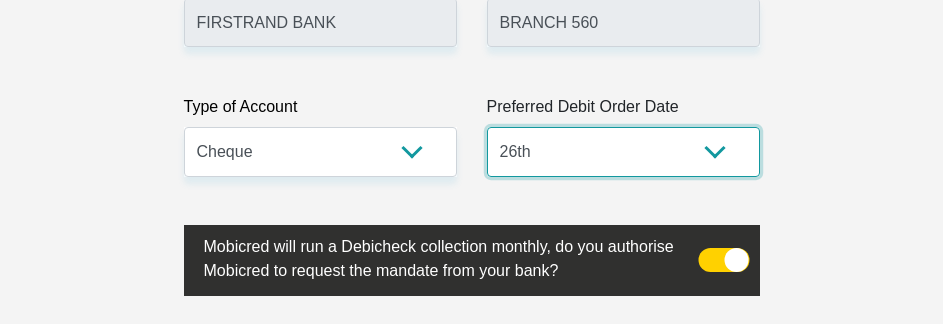 click on "1st
2nd
3rd
4th
5th
7th
18th
19th
20th
21st
22nd
23rd
24th
25th
26th
27th
28th
29th
30th" at bounding box center (623, 151) 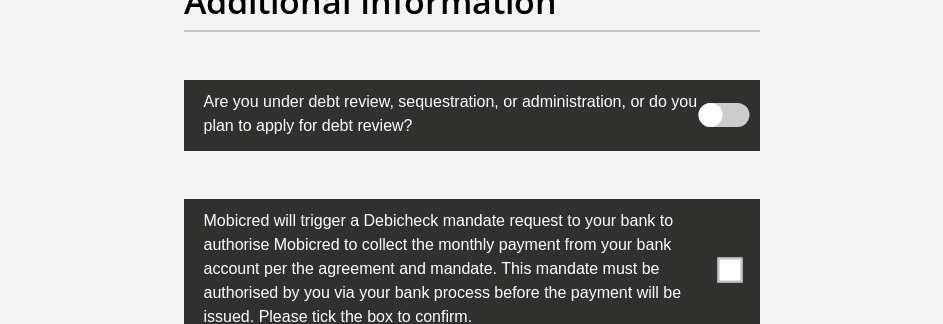 scroll, scrollTop: 7044, scrollLeft: 0, axis: vertical 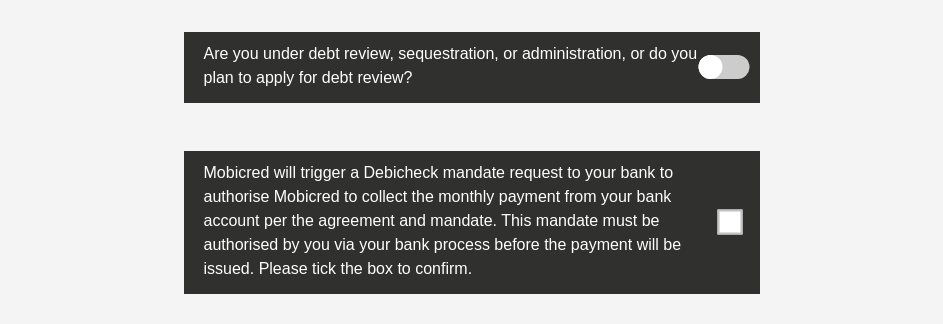 click at bounding box center [729, 222] 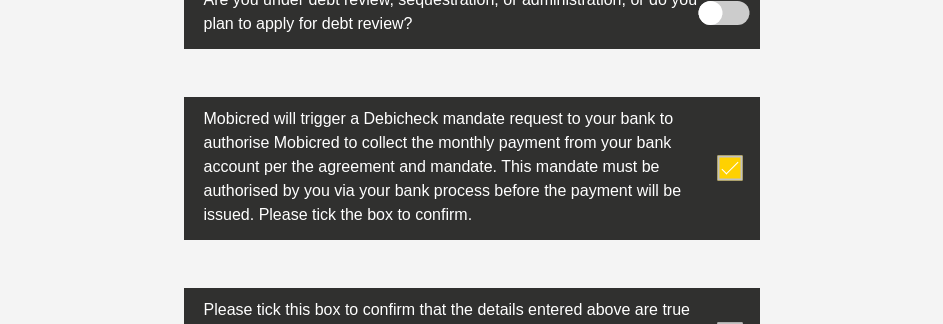 scroll, scrollTop: 7244, scrollLeft: 0, axis: vertical 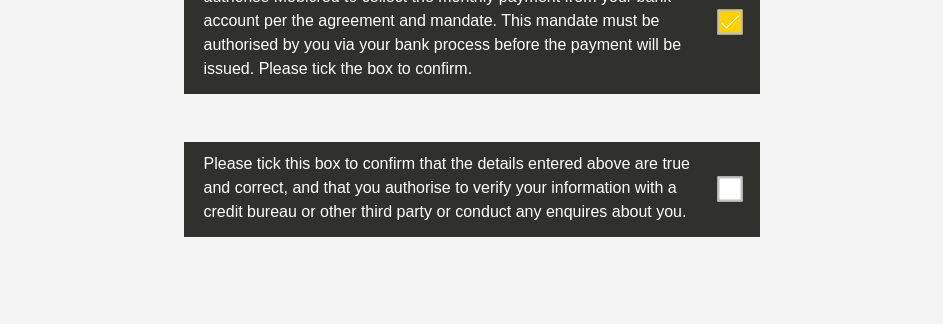 click at bounding box center [729, 189] 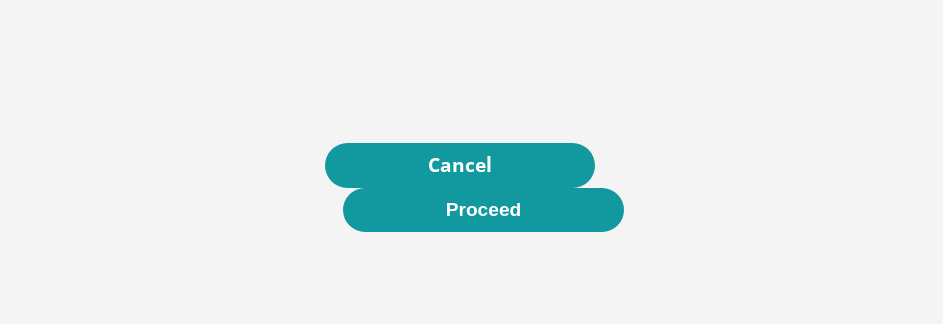 scroll, scrollTop: 7544, scrollLeft: 0, axis: vertical 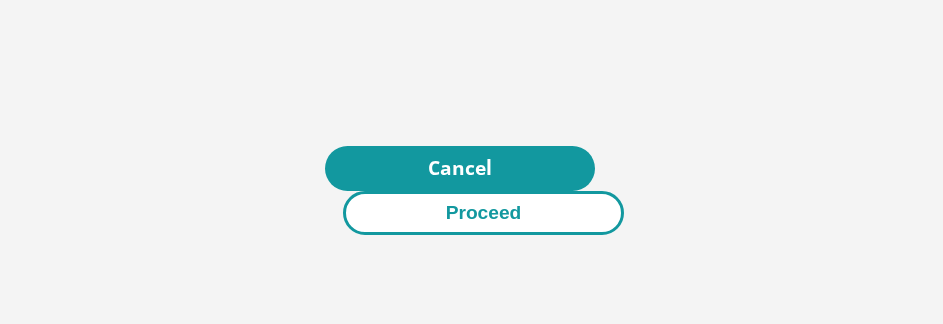 click on "Proceed" at bounding box center [484, 213] 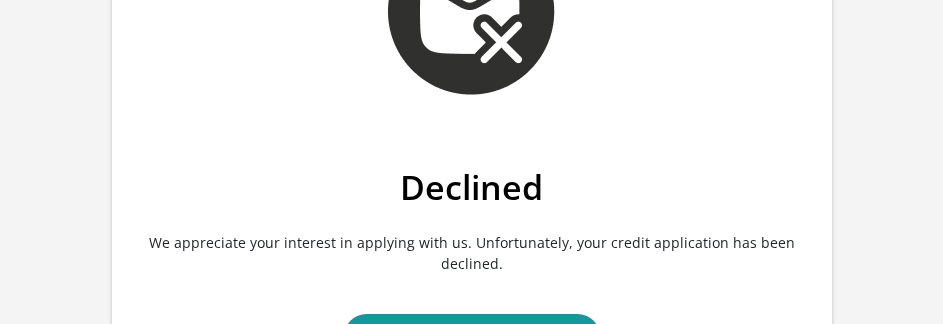 scroll, scrollTop: 200, scrollLeft: 0, axis: vertical 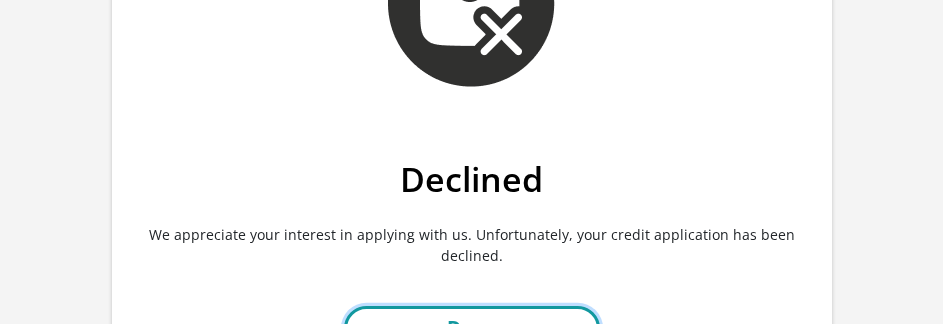 click on "Done" at bounding box center [472, 328] 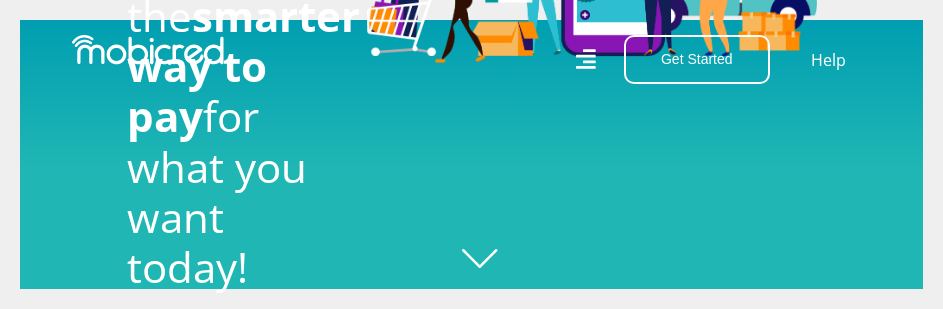 scroll, scrollTop: 0, scrollLeft: 0, axis: both 